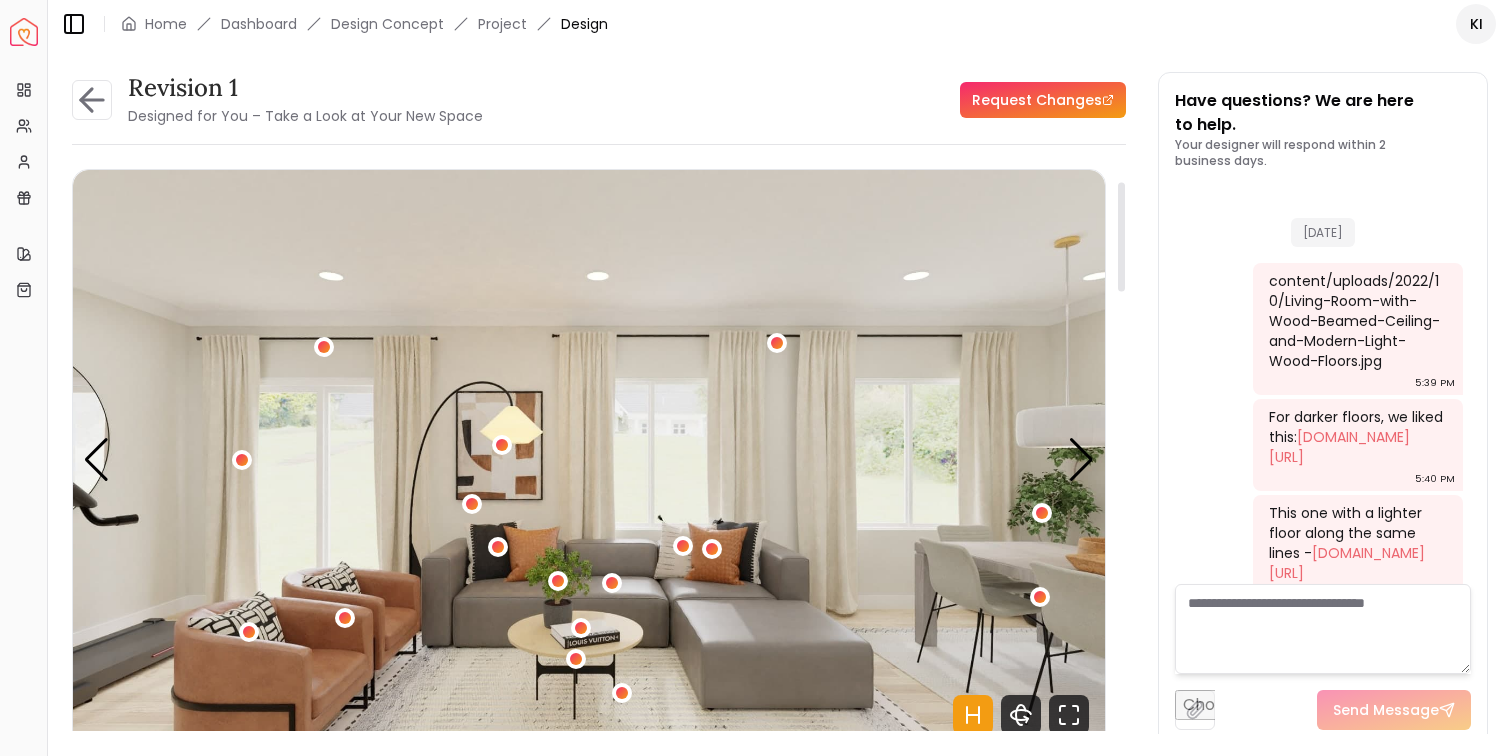 scroll, scrollTop: 0, scrollLeft: 0, axis: both 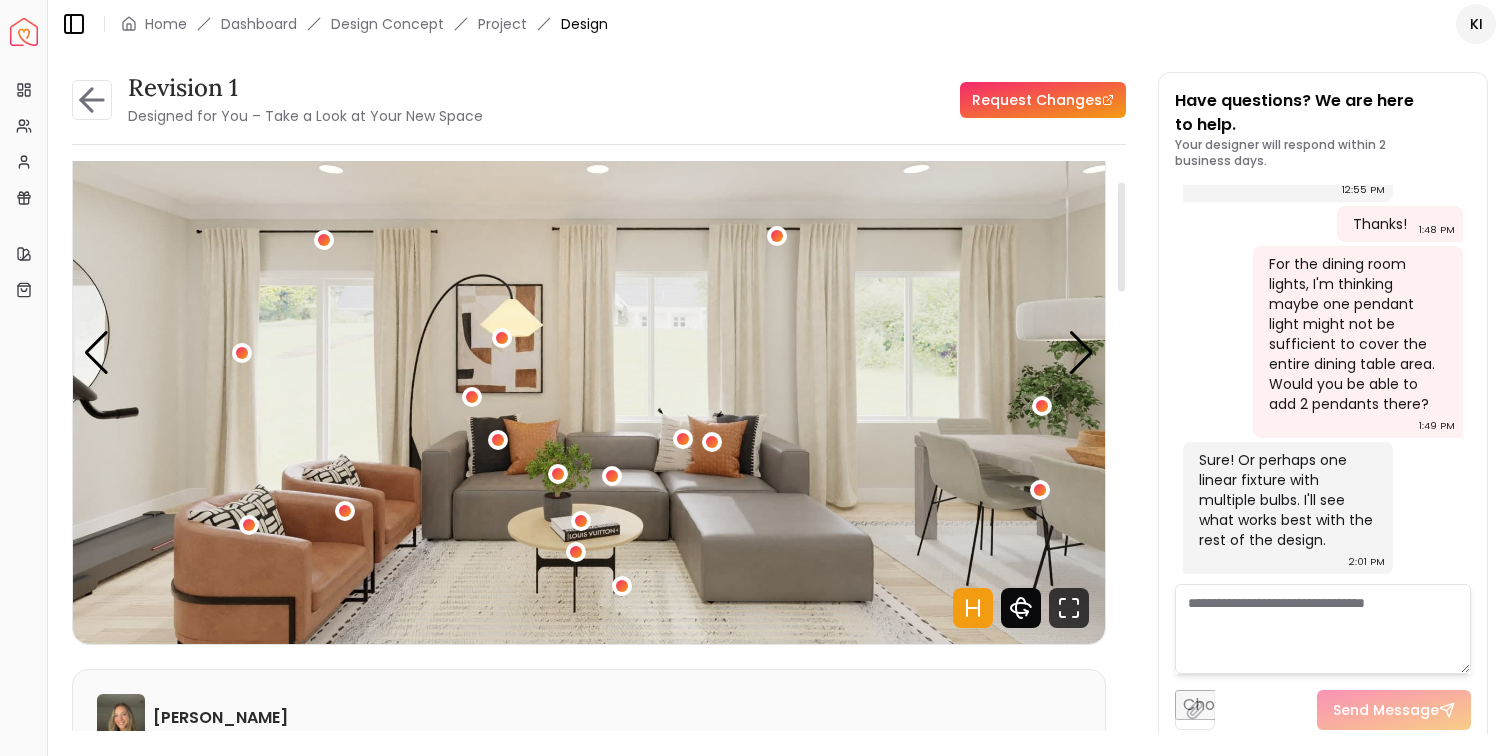 click 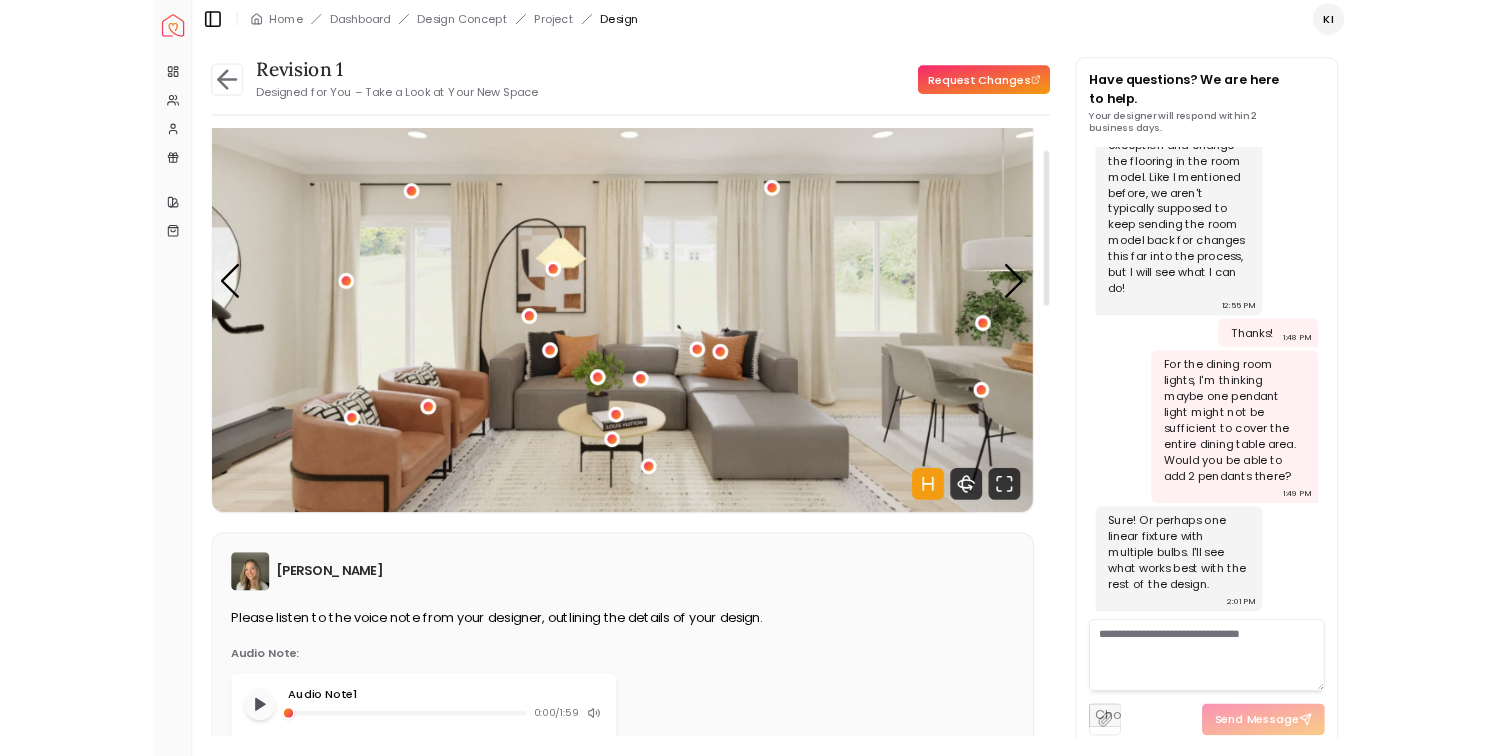 scroll, scrollTop: 3703, scrollLeft: 0, axis: vertical 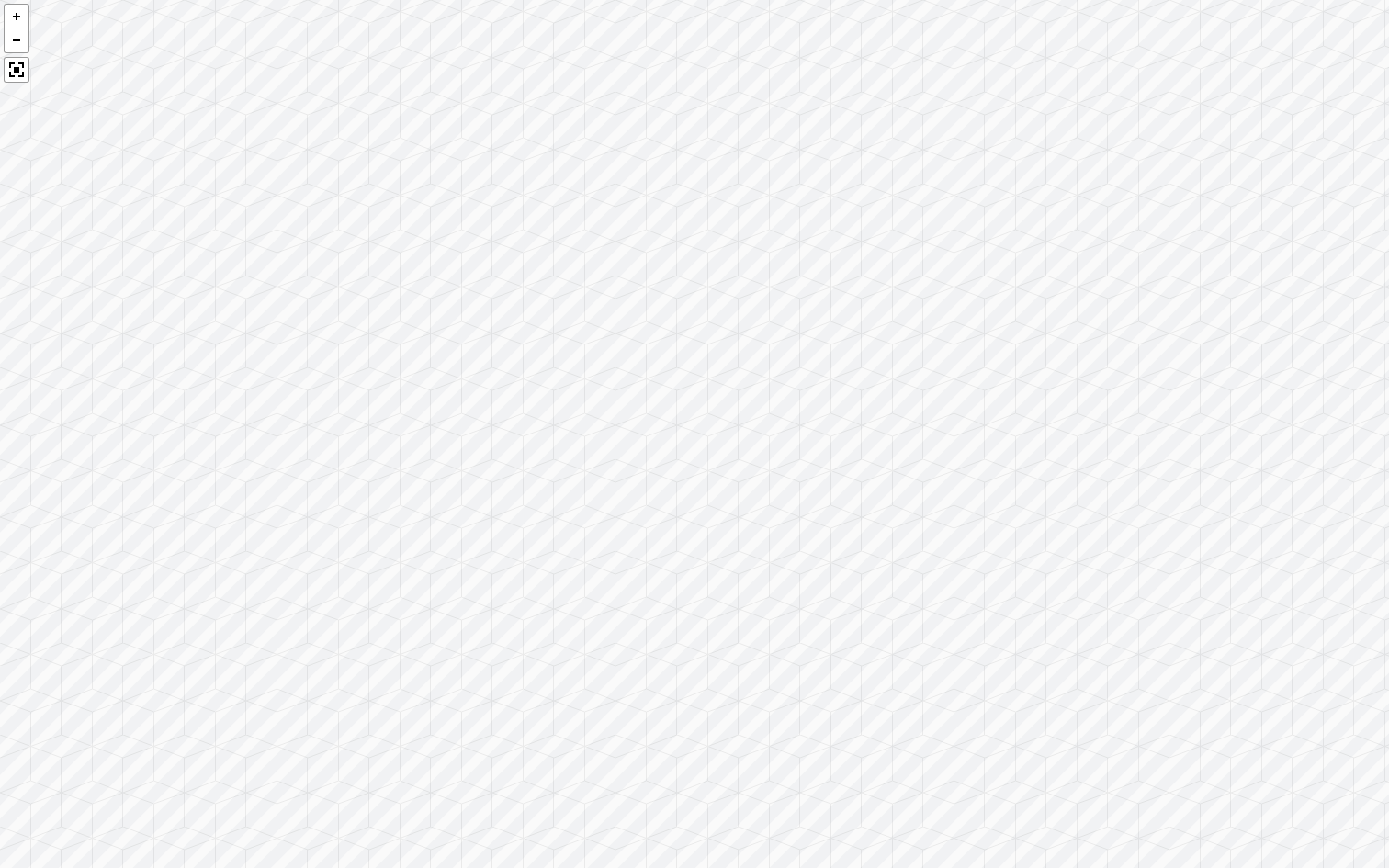 drag, startPoint x: 912, startPoint y: 557, endPoint x: 843, endPoint y: 106, distance: 456.24774 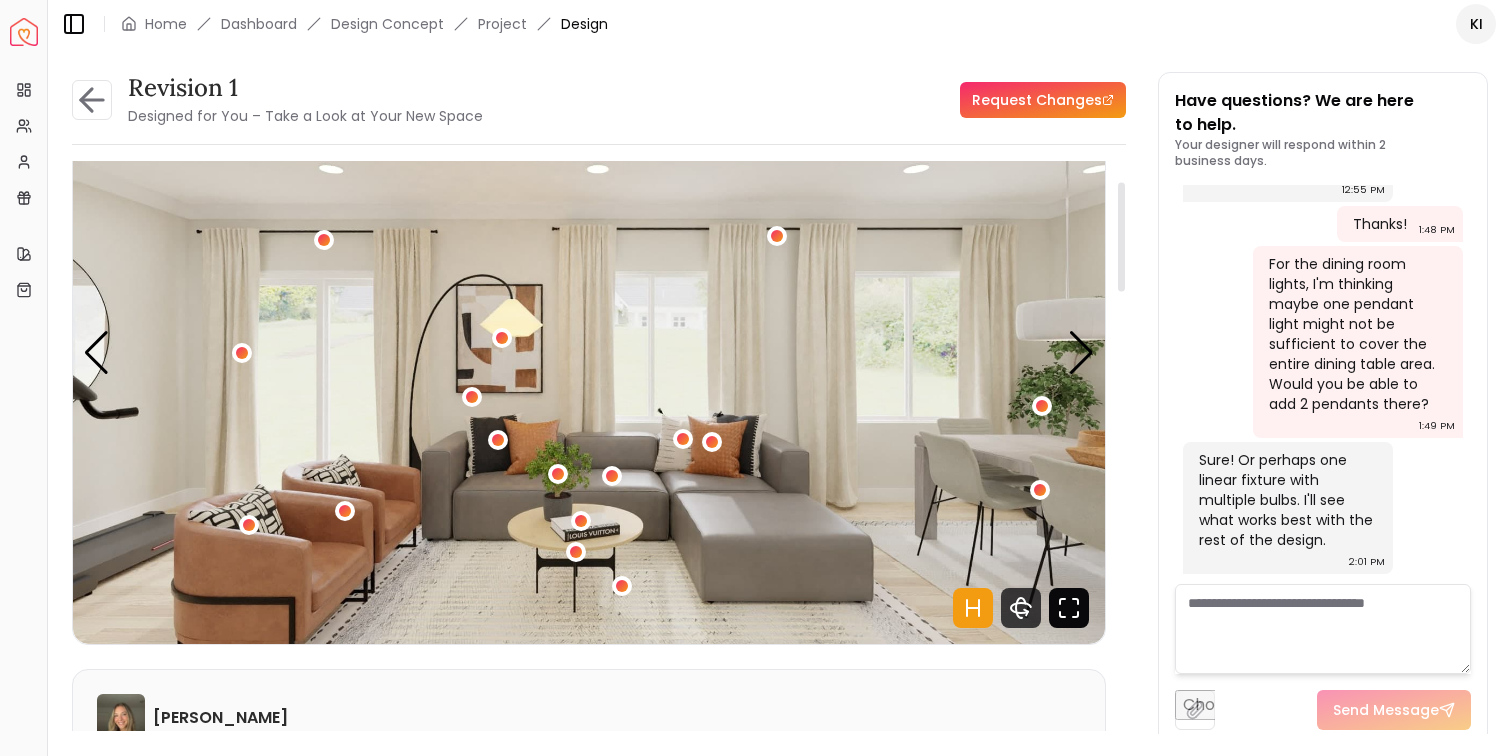 click 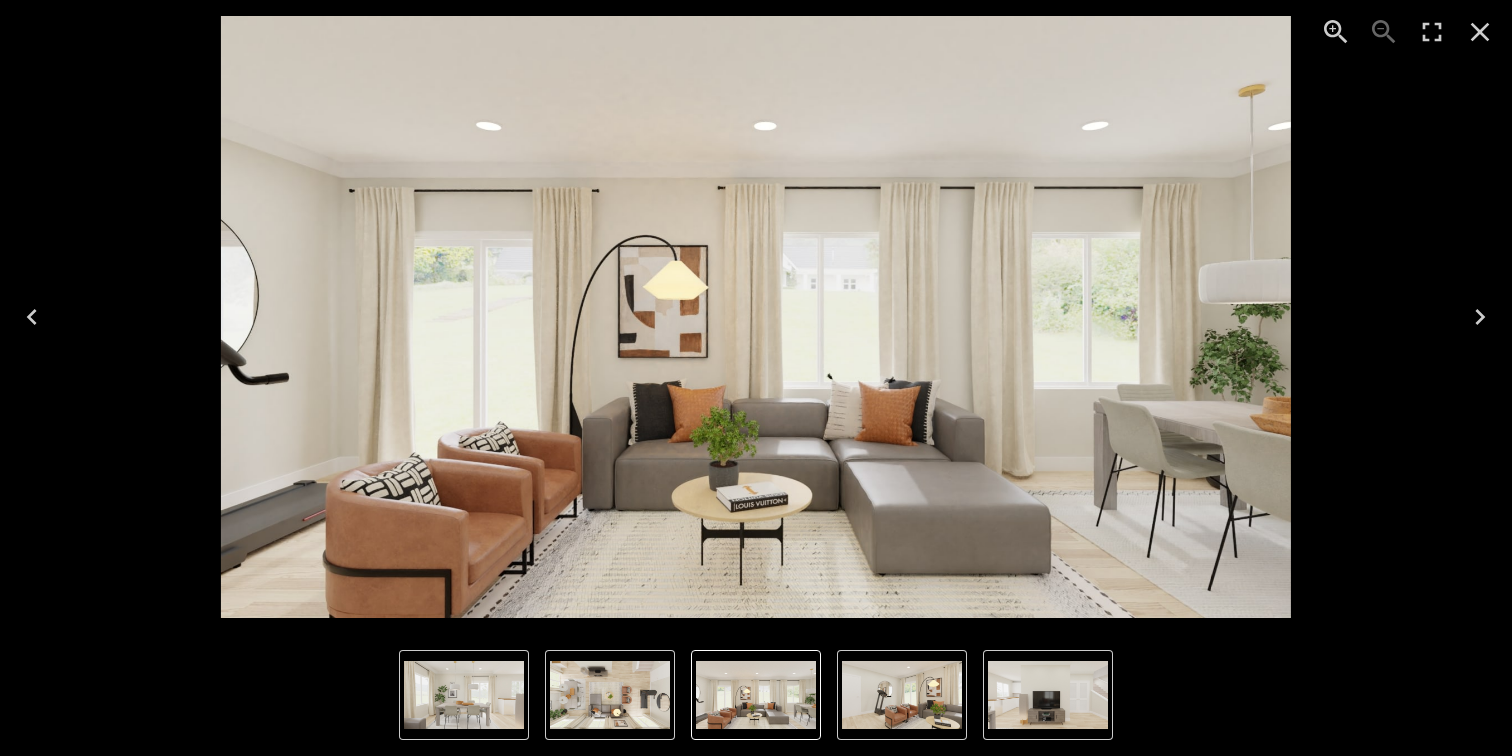 click 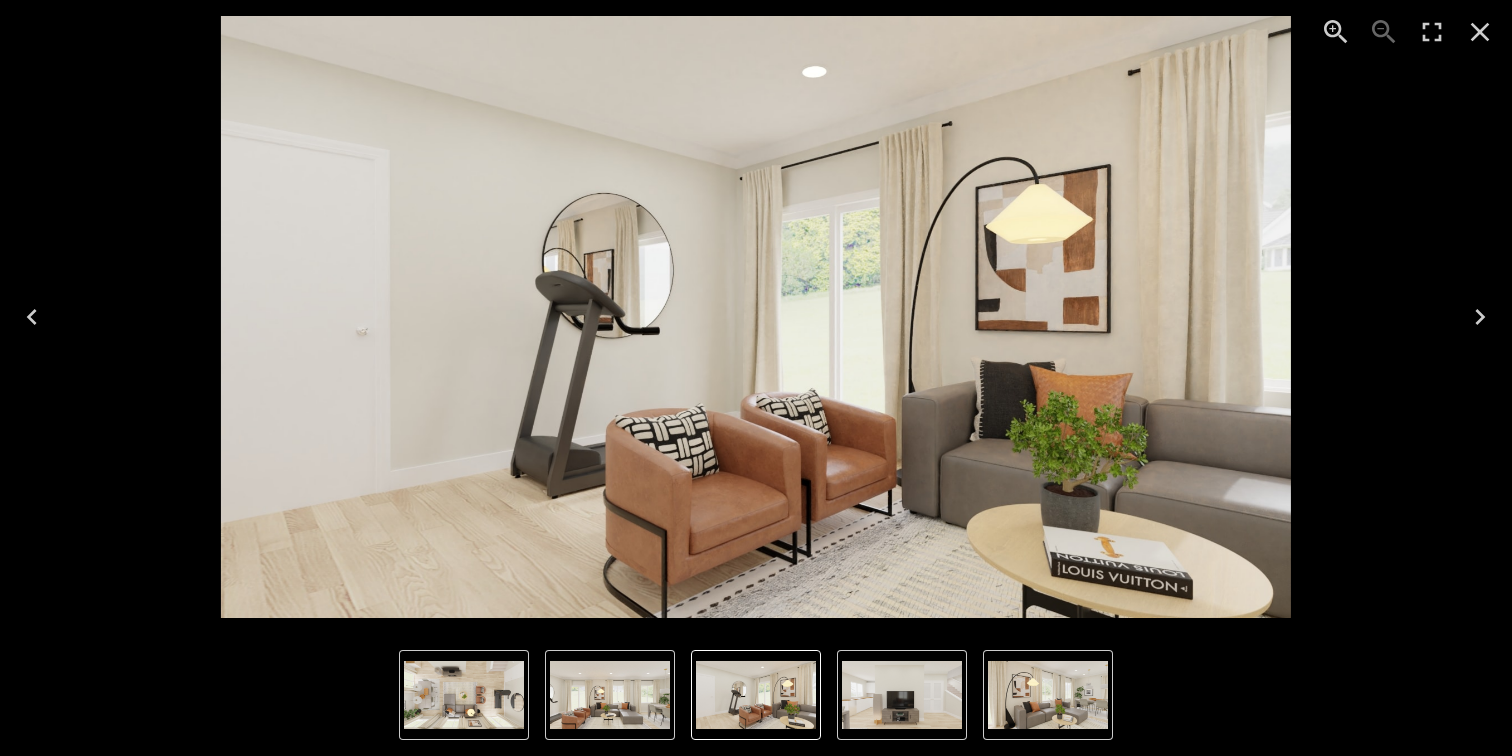 click 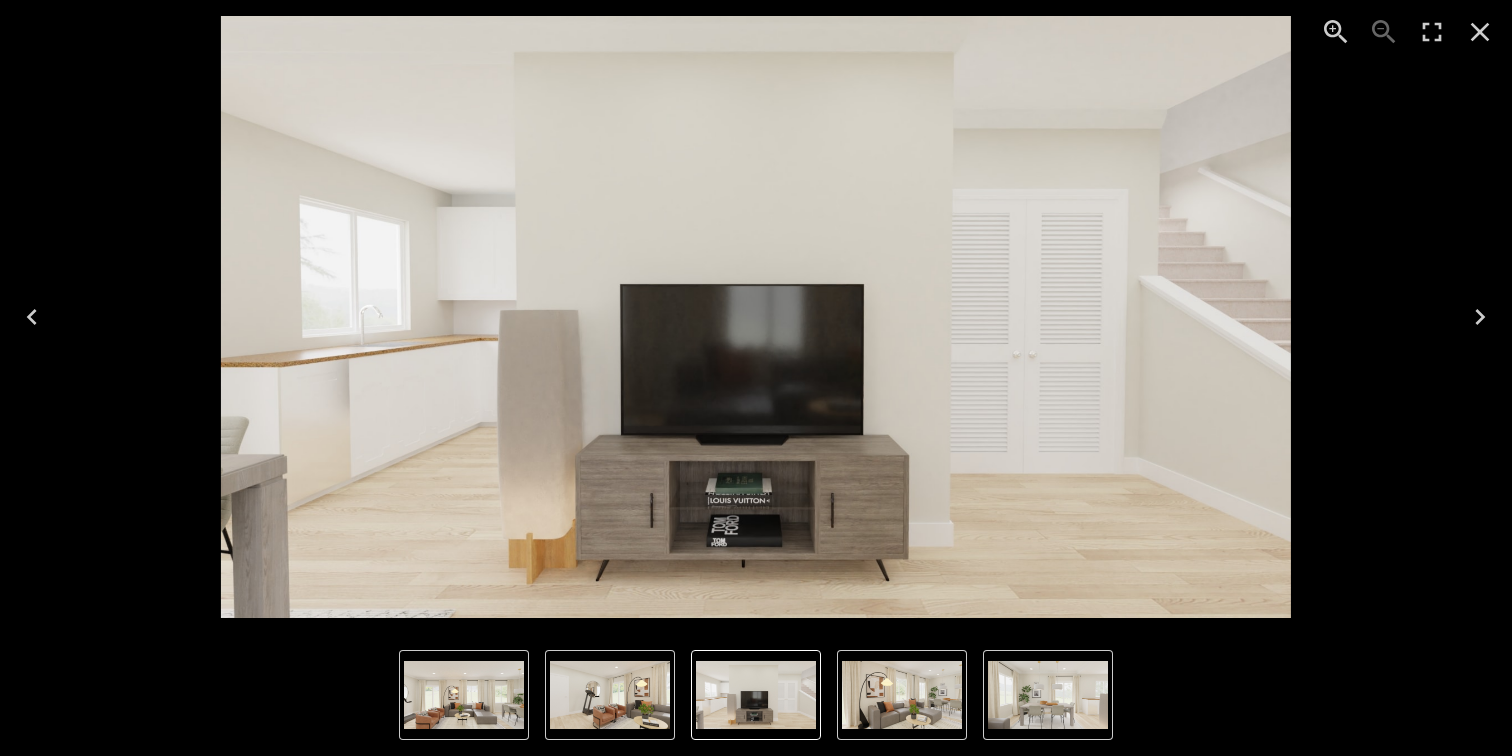 click 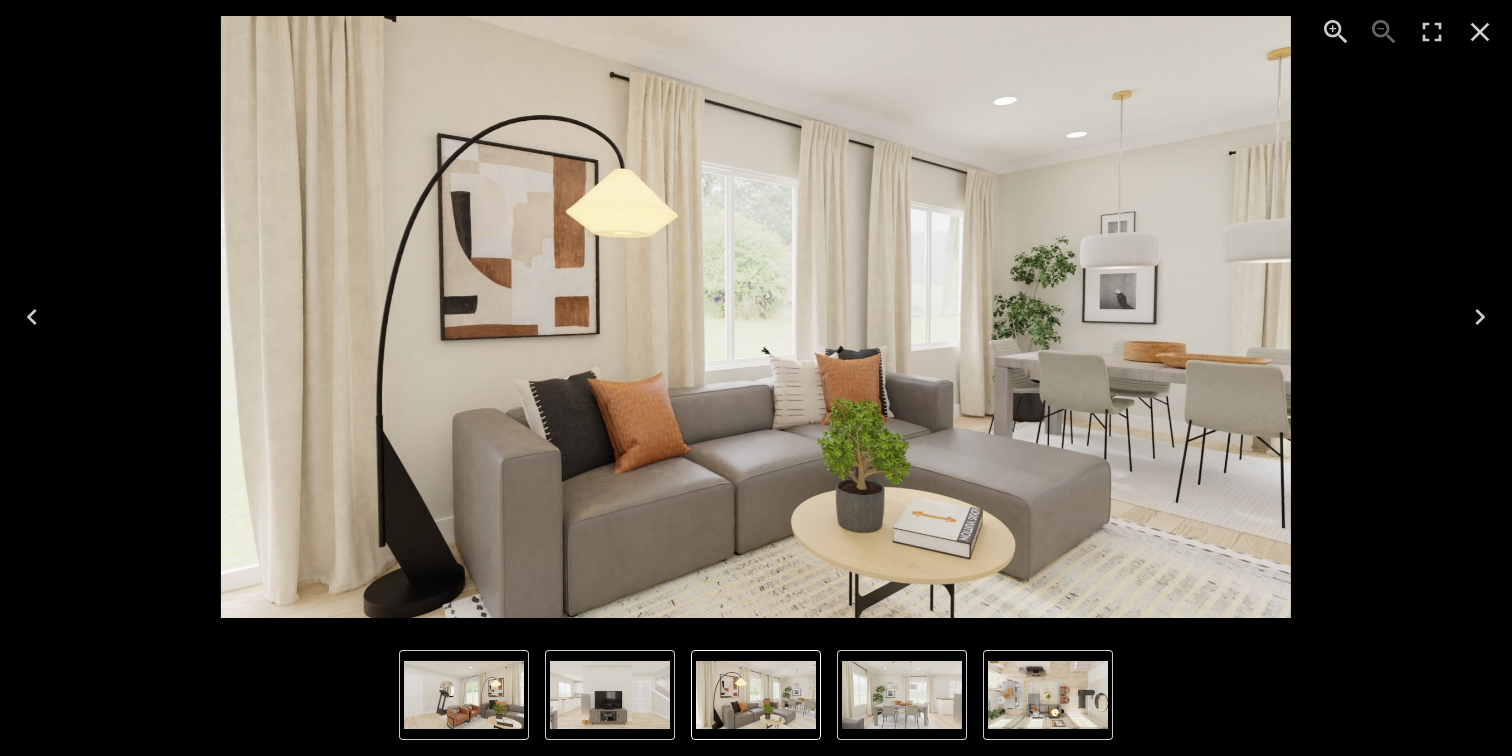 click 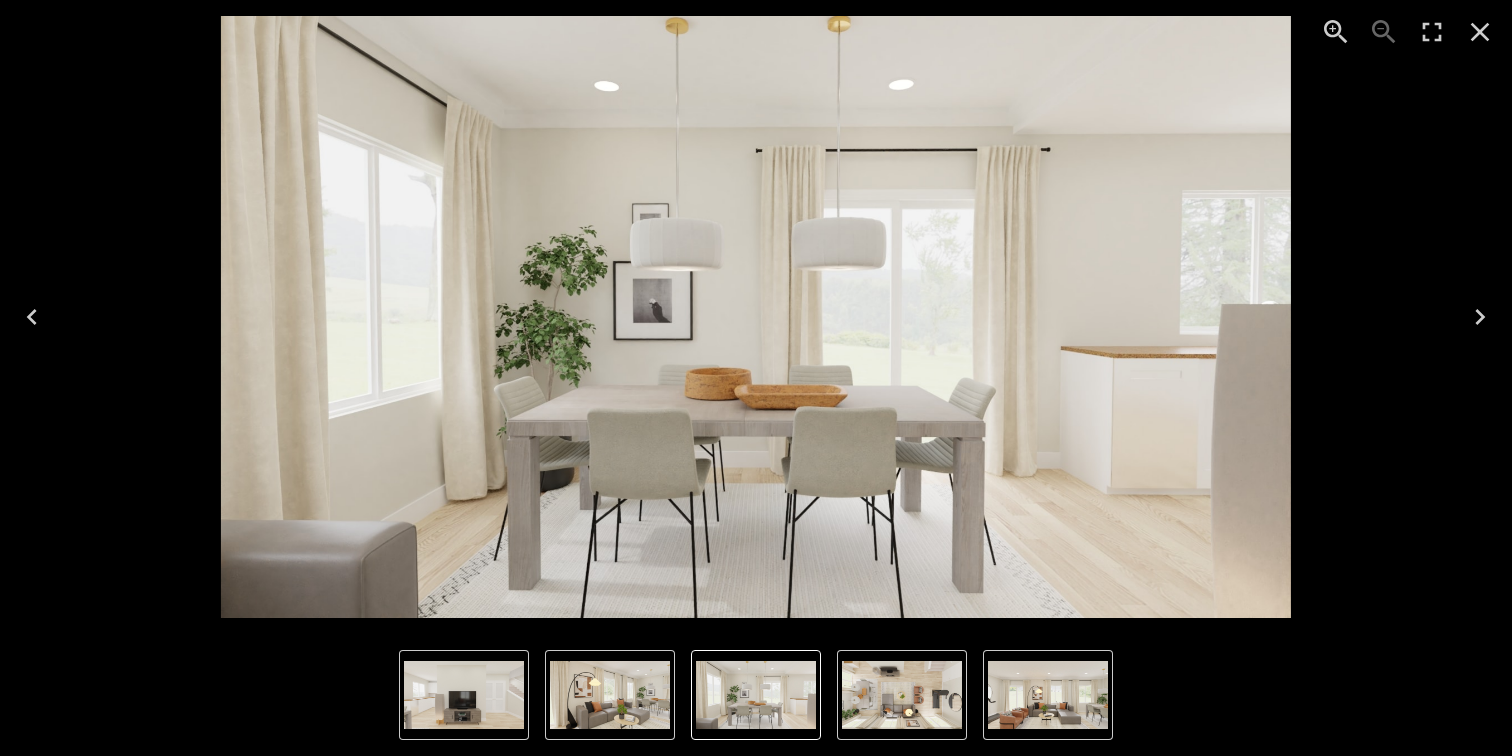 drag, startPoint x: 1055, startPoint y: 422, endPoint x: 1064, endPoint y: 356, distance: 66.61081 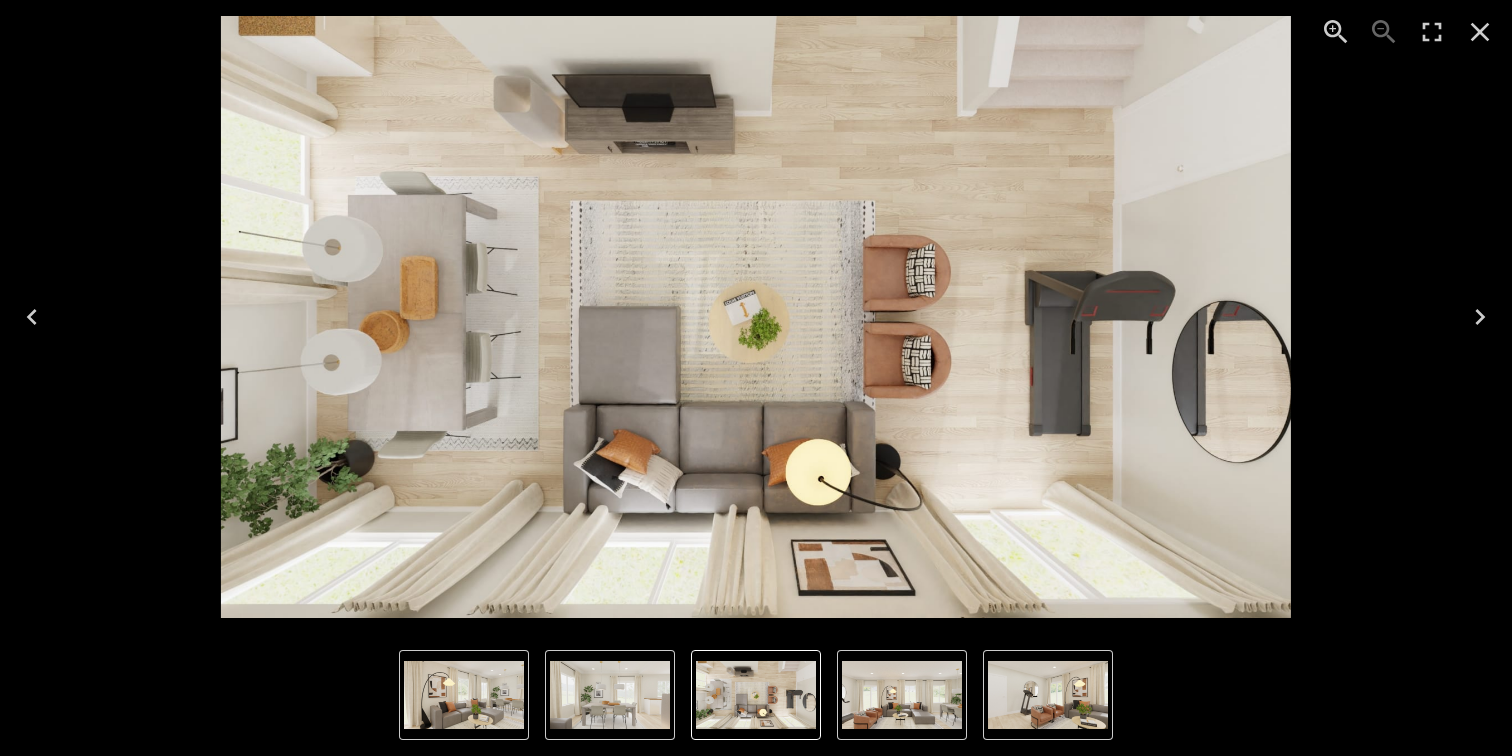 click 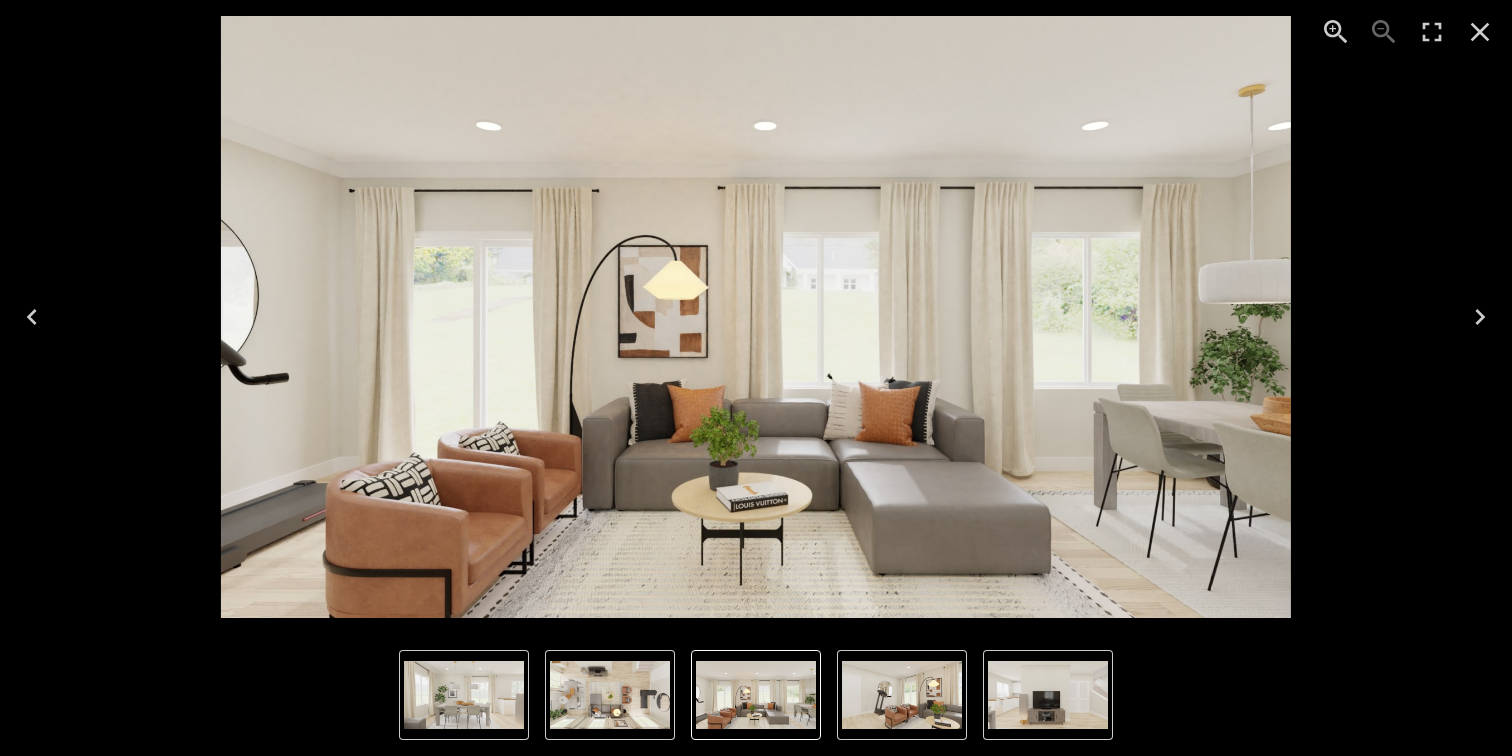 click at bounding box center (1048, 695) 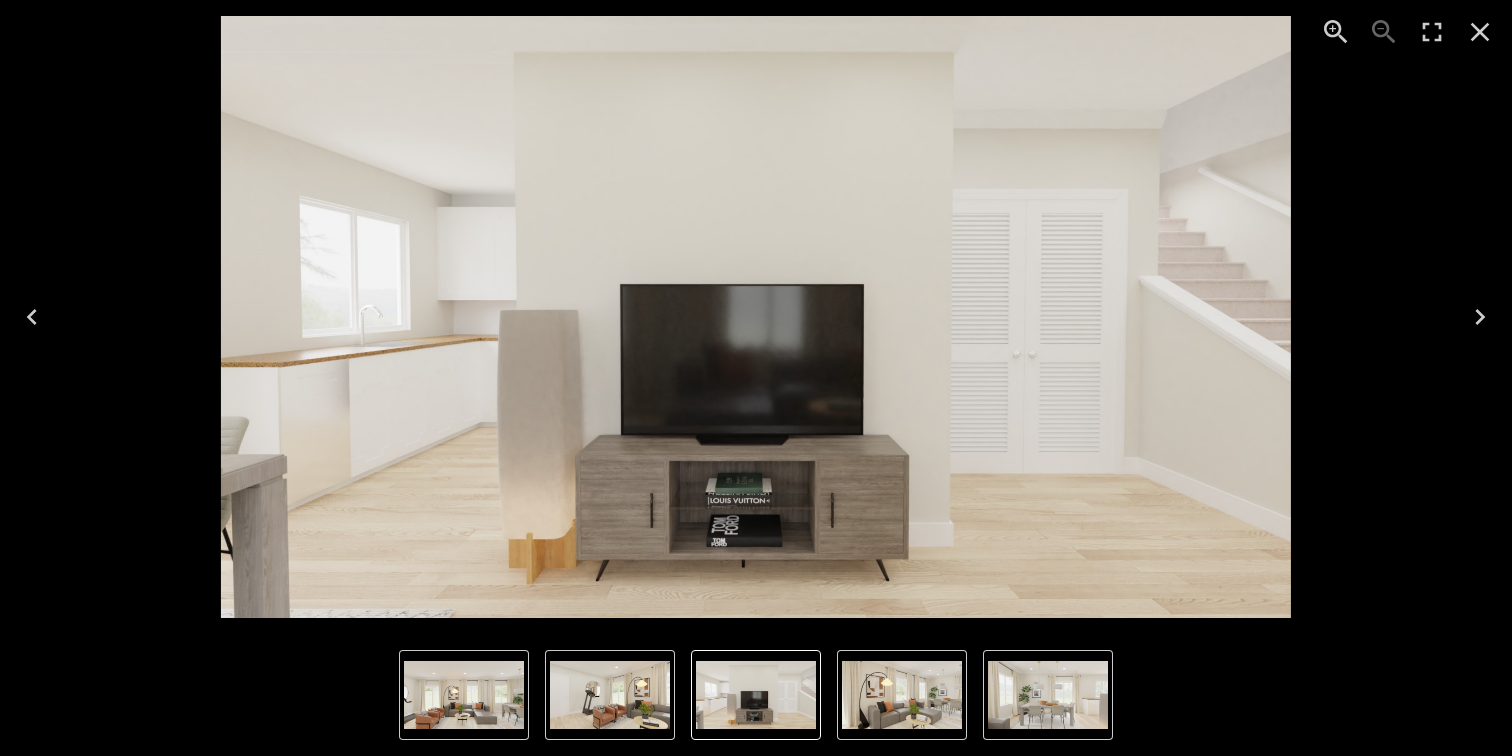 click at bounding box center [902, 695] 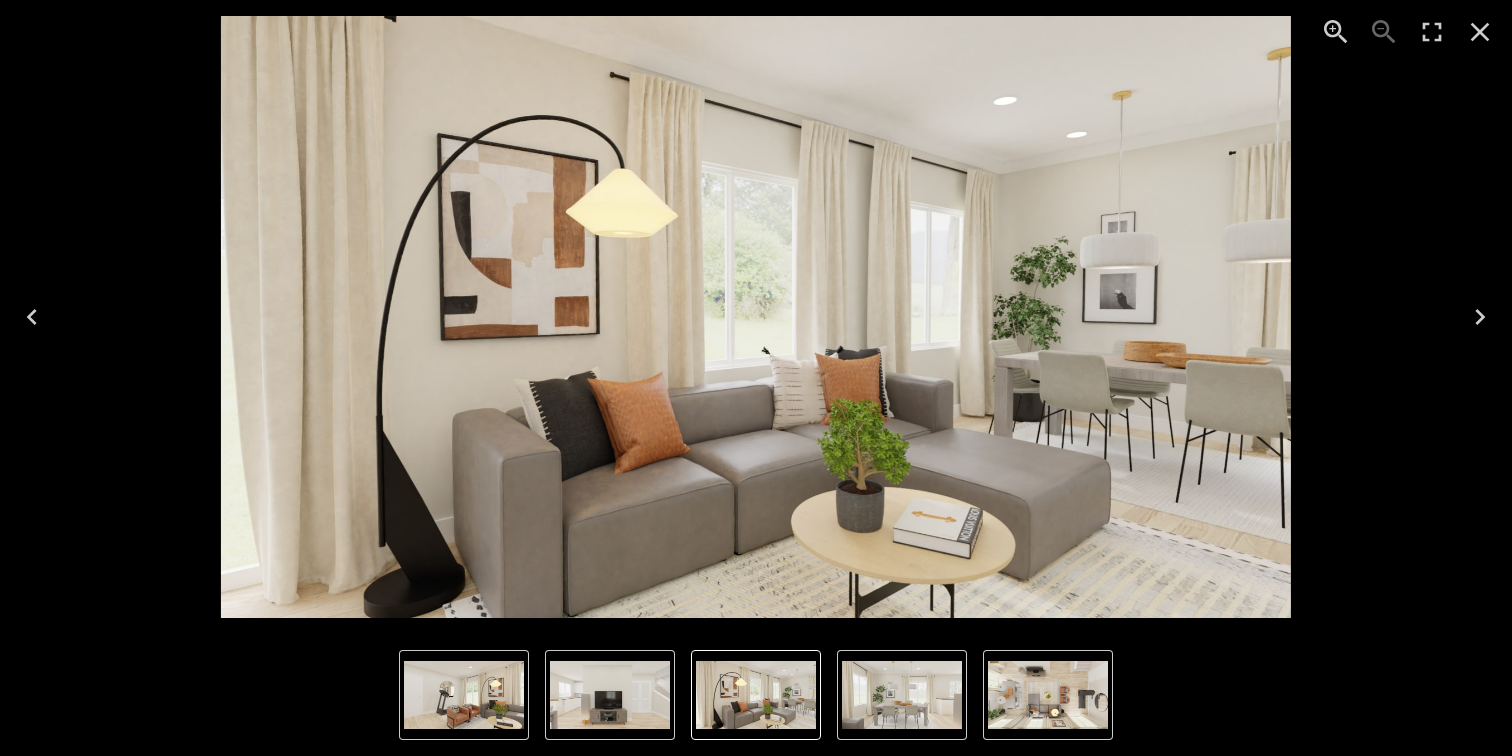 click at bounding box center (902, 695) 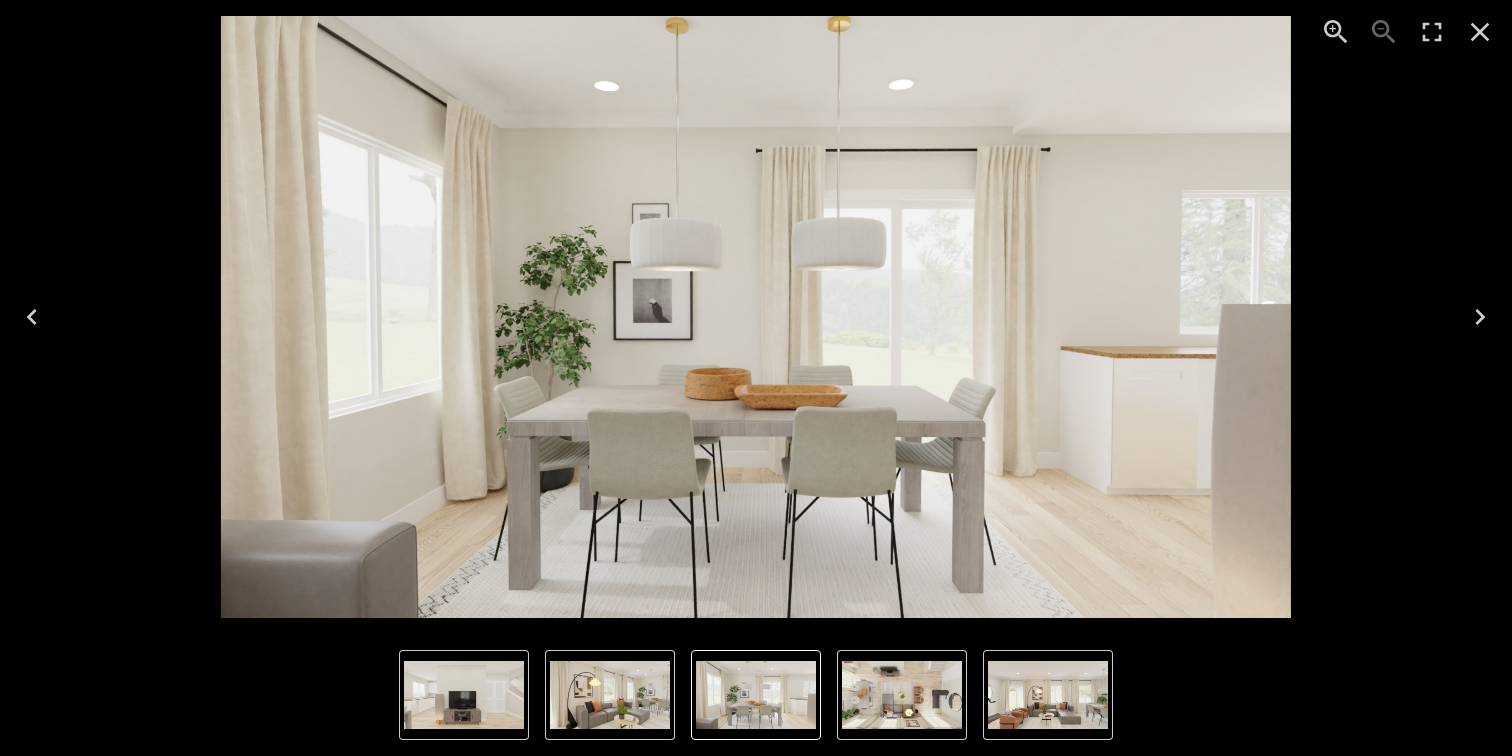 click at bounding box center [902, 695] 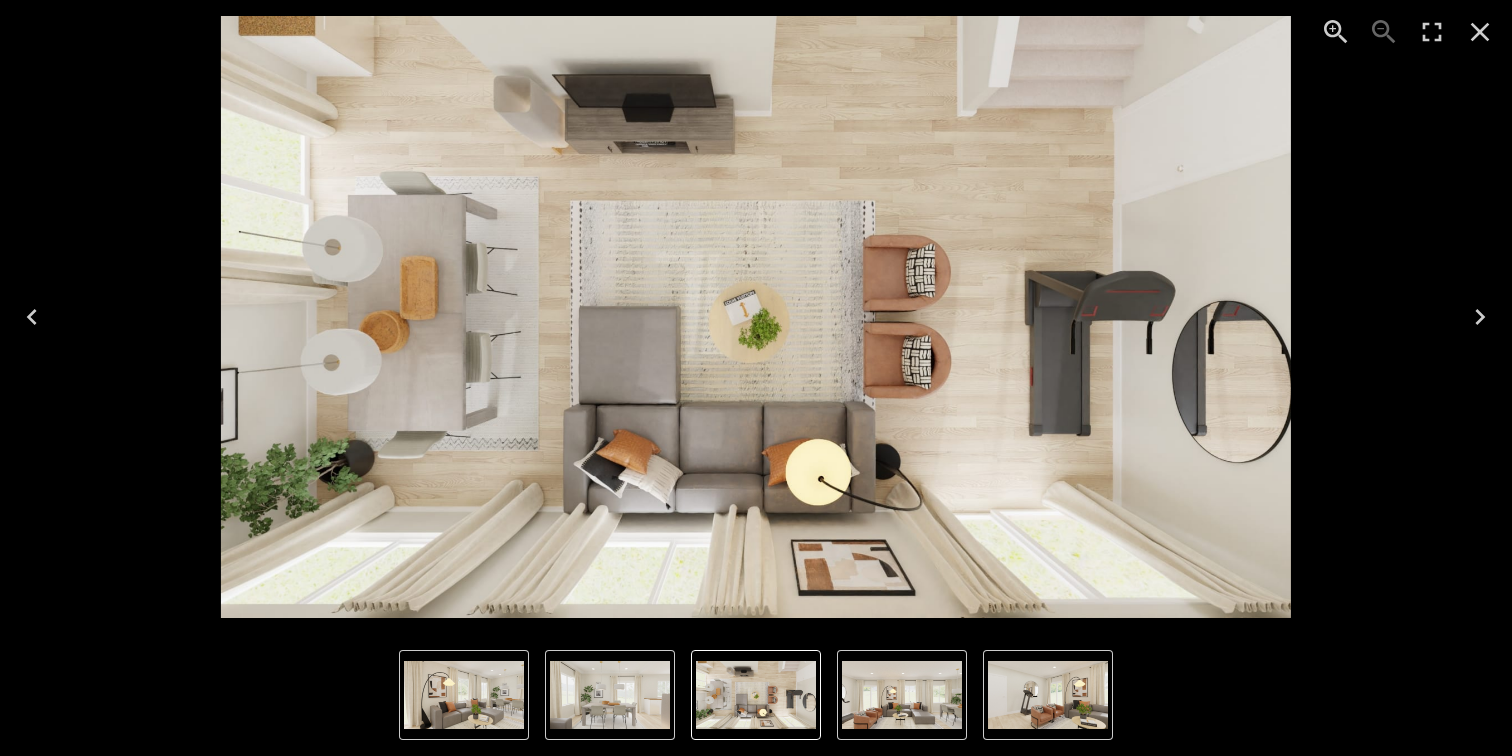 click at bounding box center (756, 317) 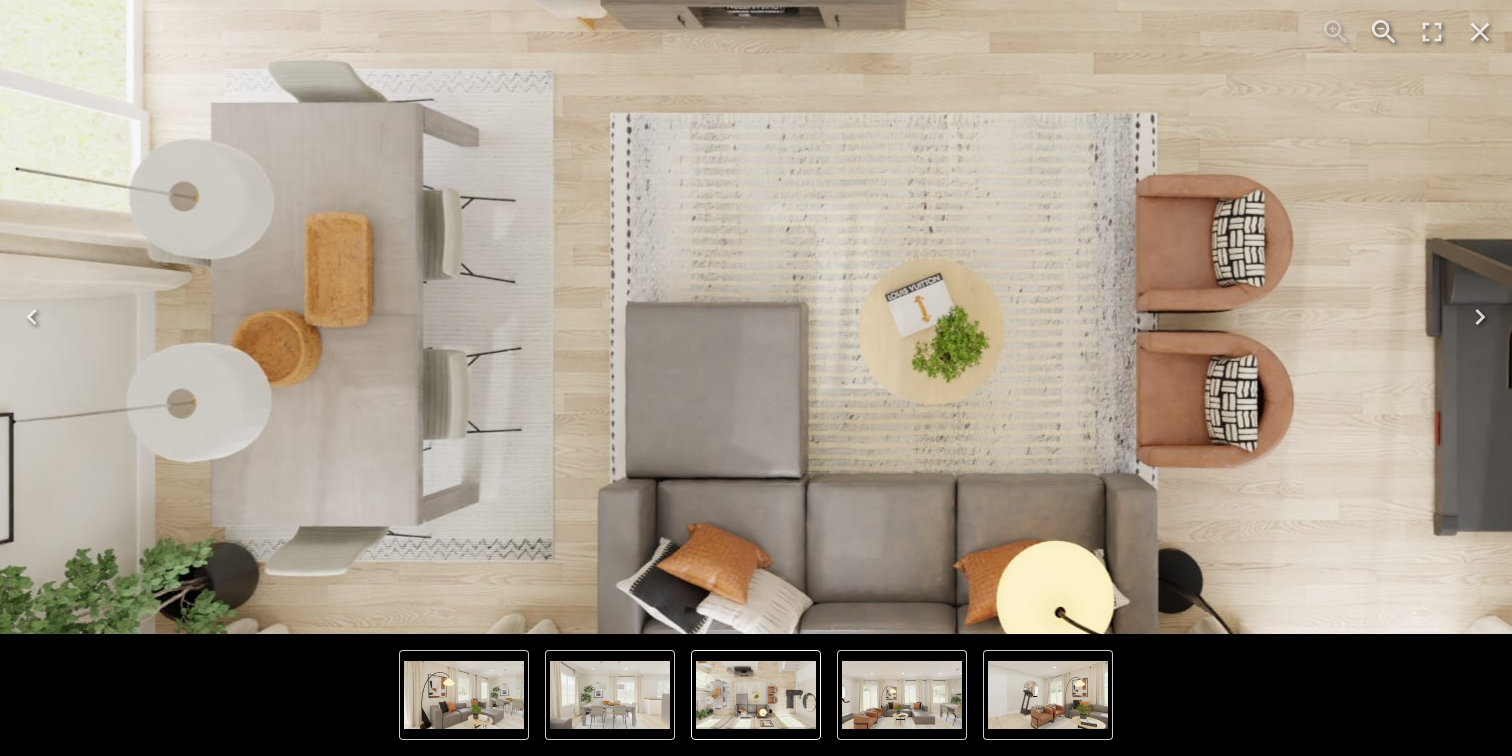 click at bounding box center [943, 322] 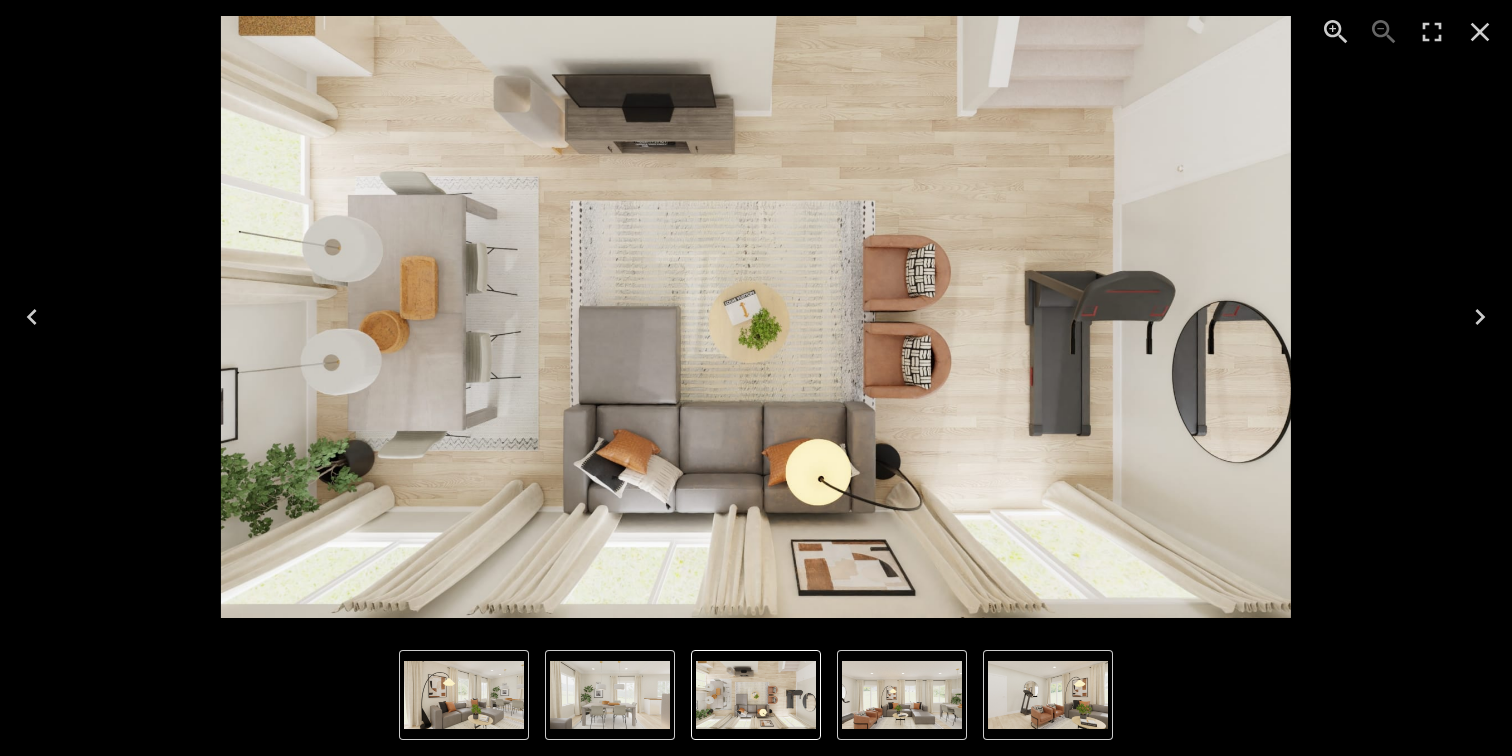 click 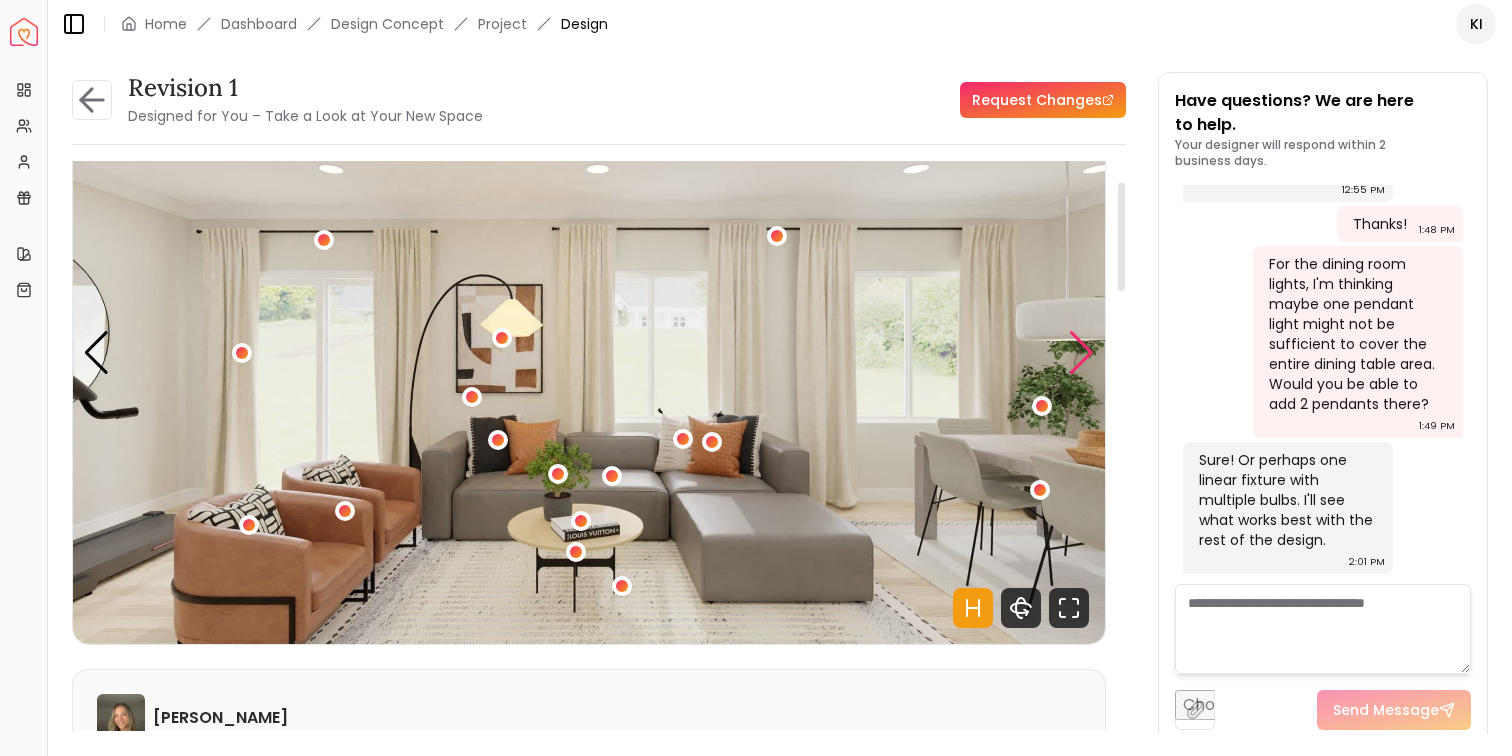 click at bounding box center (1081, 353) 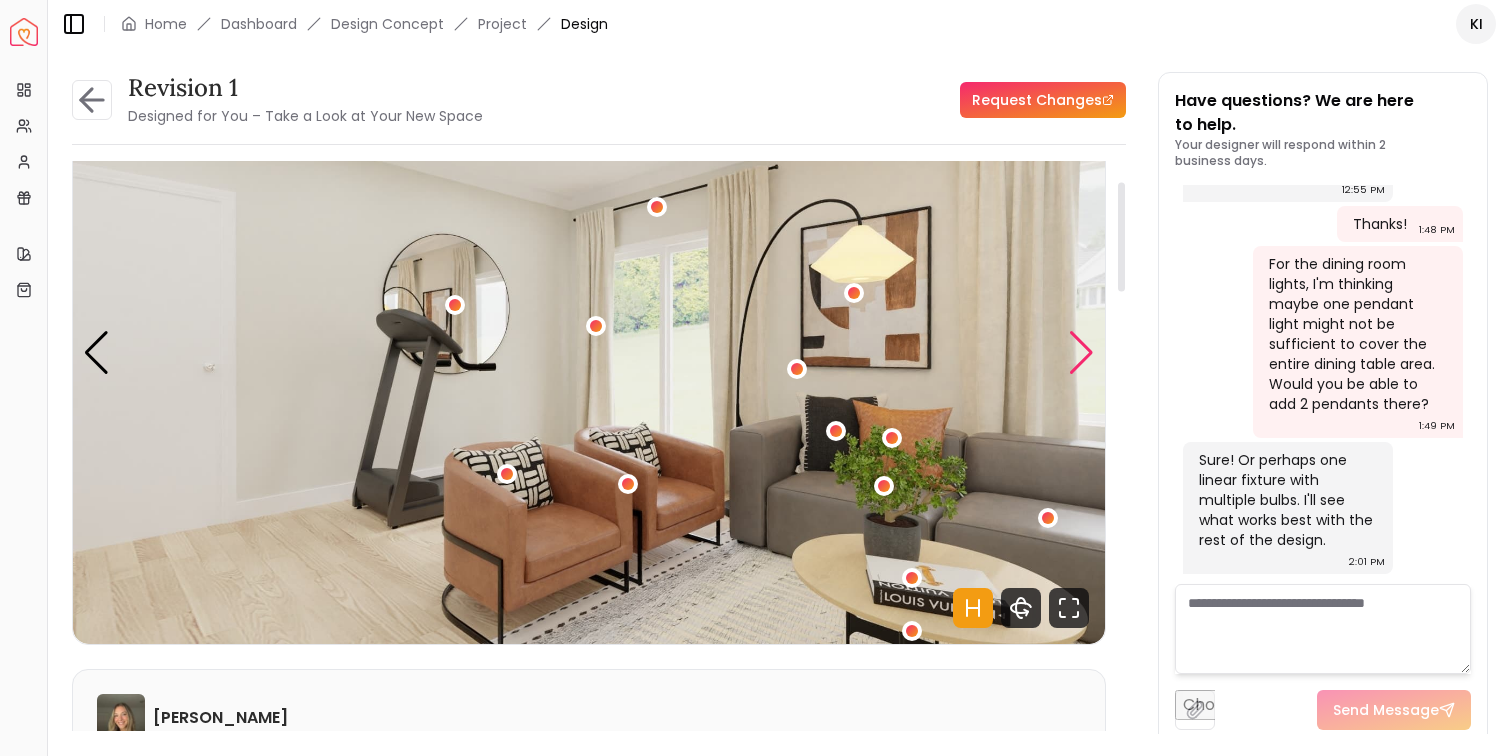 click at bounding box center (1081, 353) 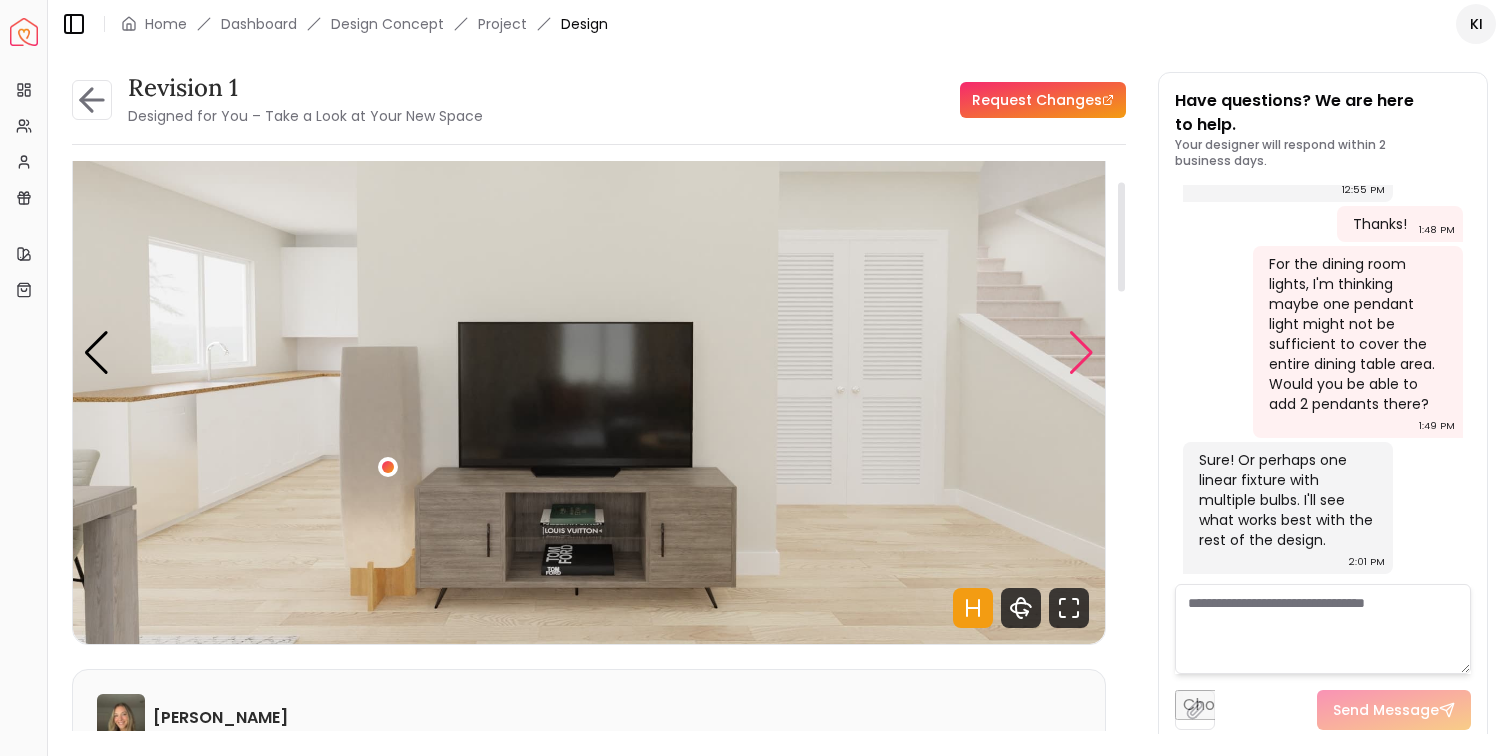 click at bounding box center [1081, 353] 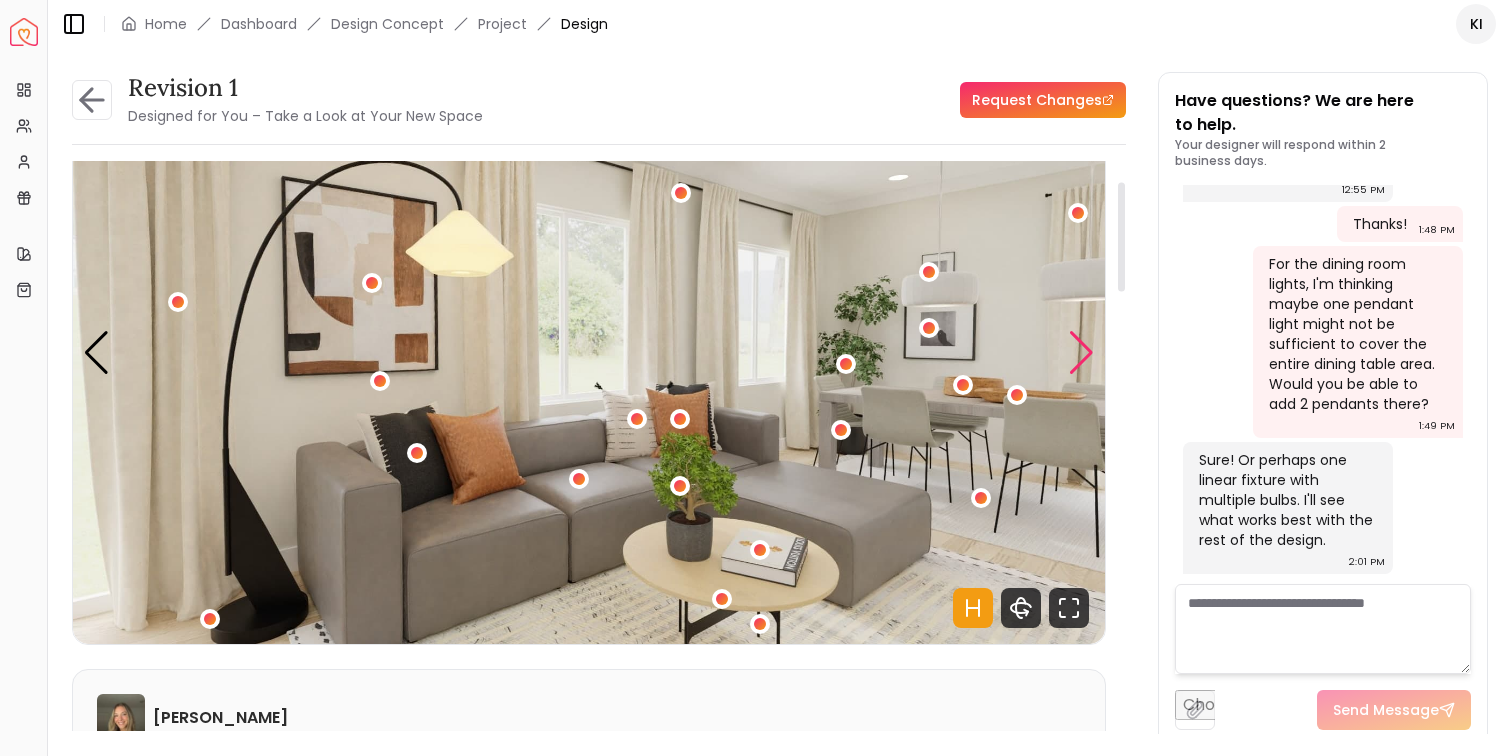 click at bounding box center (1081, 353) 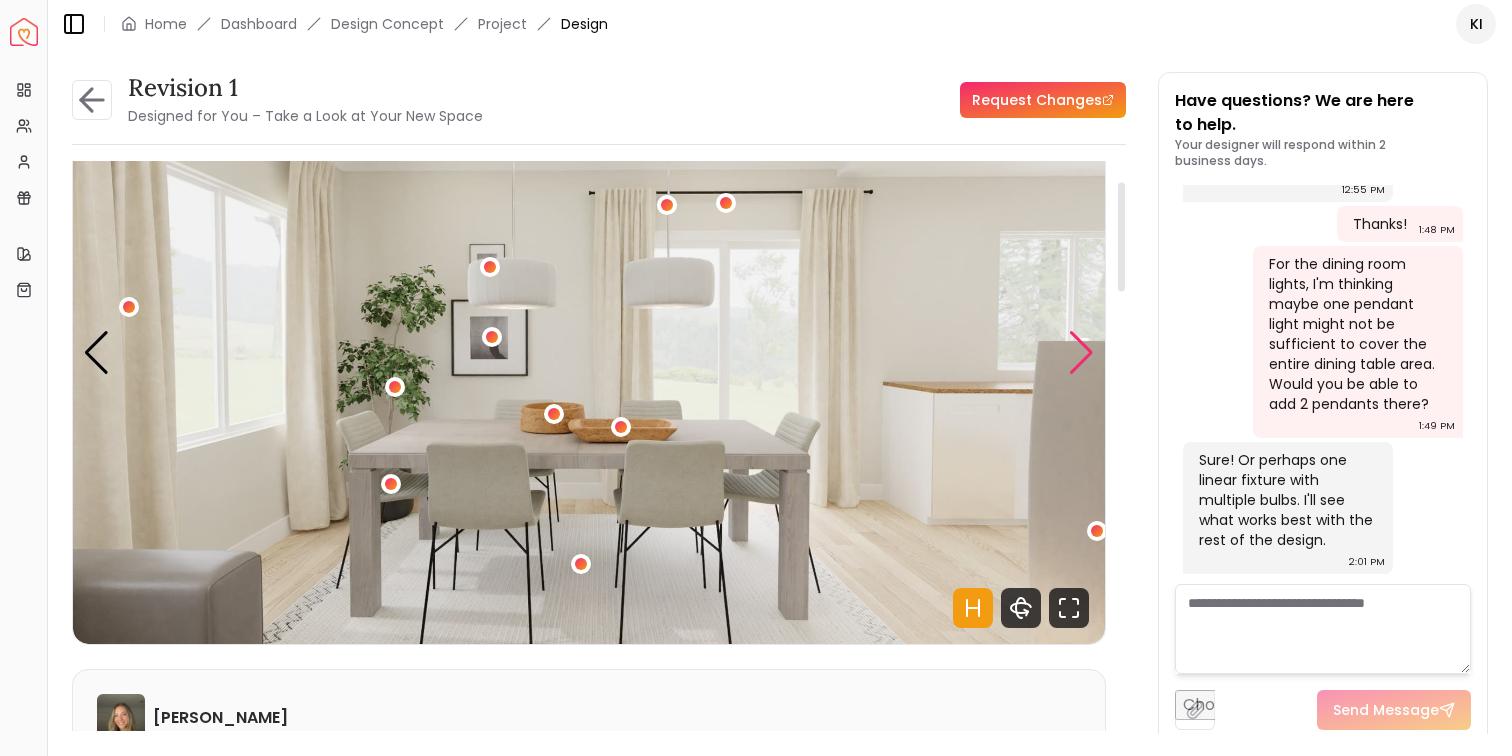 click at bounding box center (1081, 353) 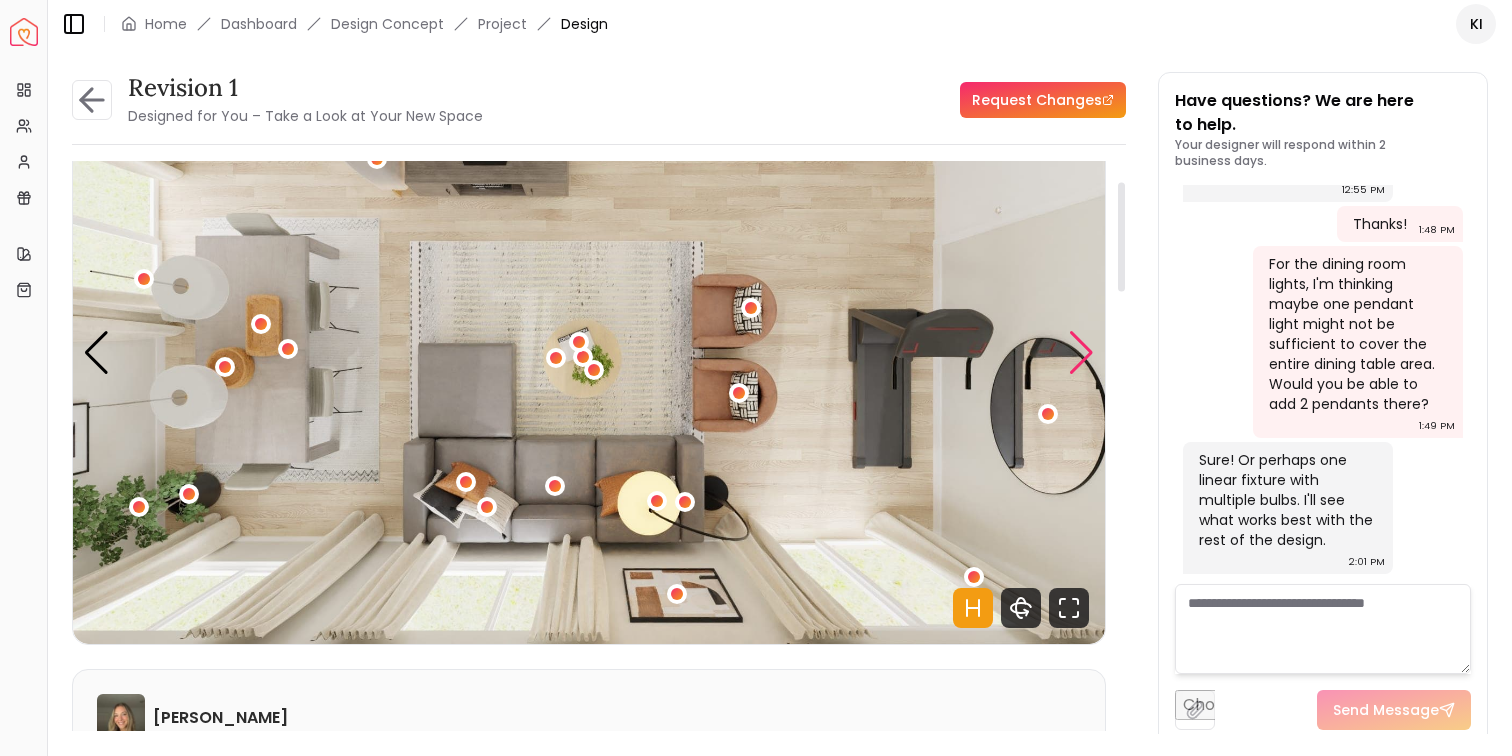 click at bounding box center [1081, 353] 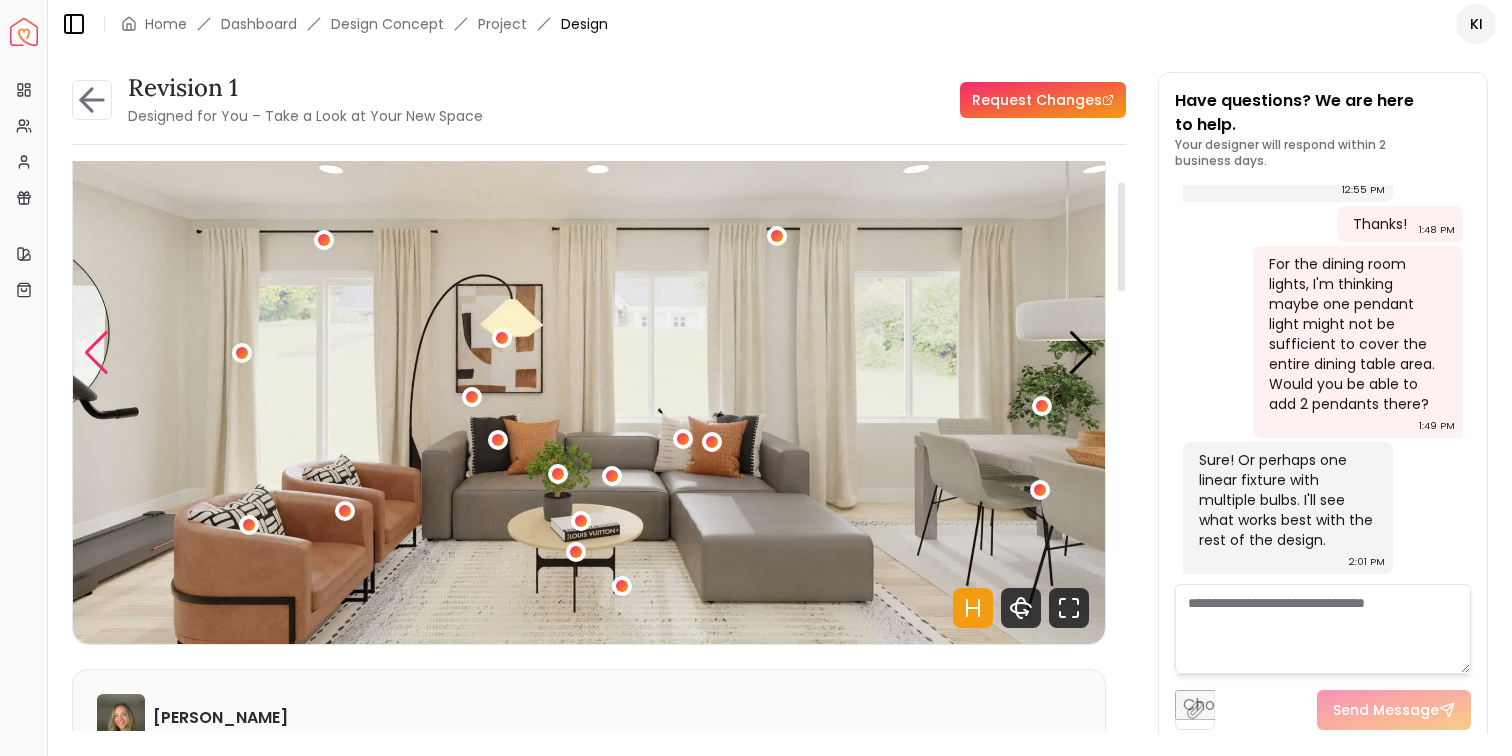 click at bounding box center (96, 353) 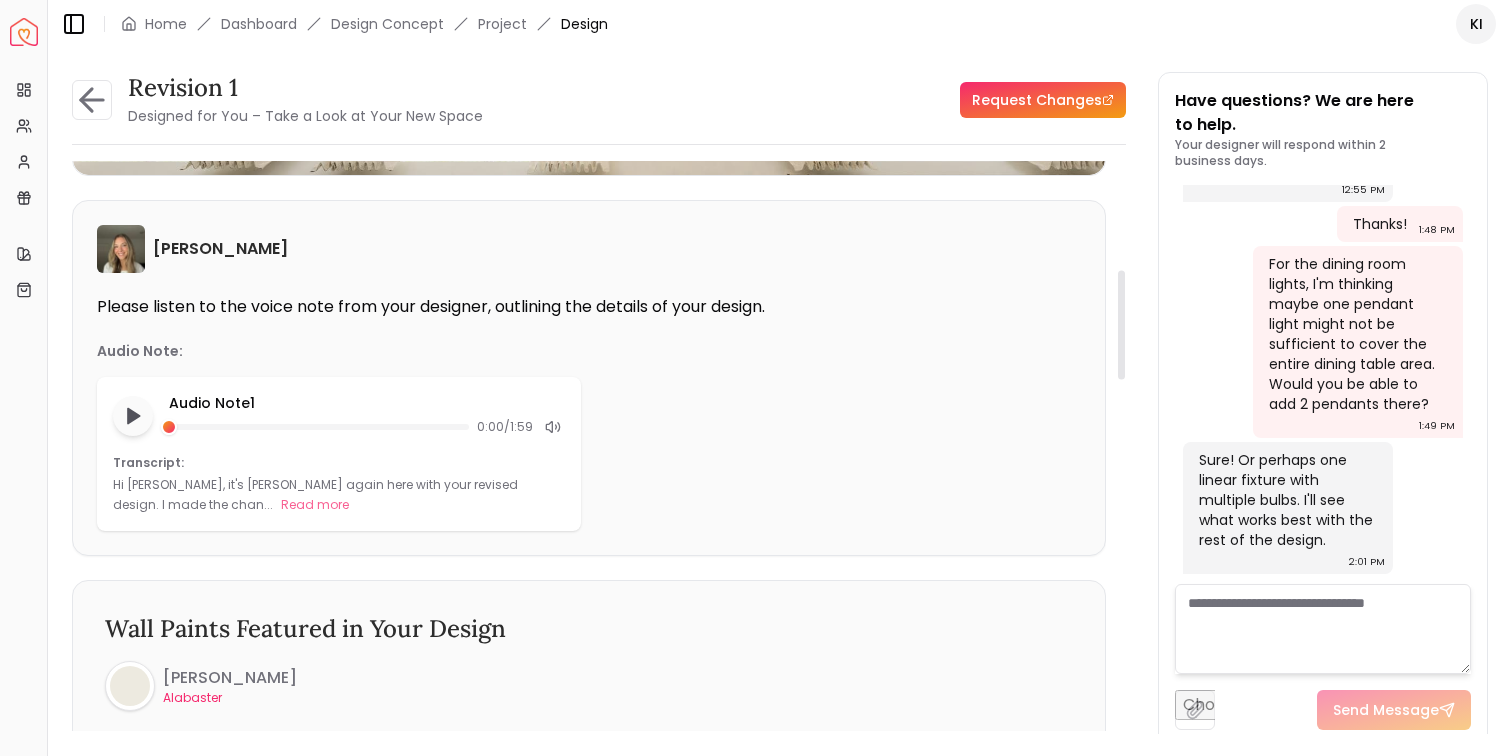 scroll, scrollTop: 568, scrollLeft: 0, axis: vertical 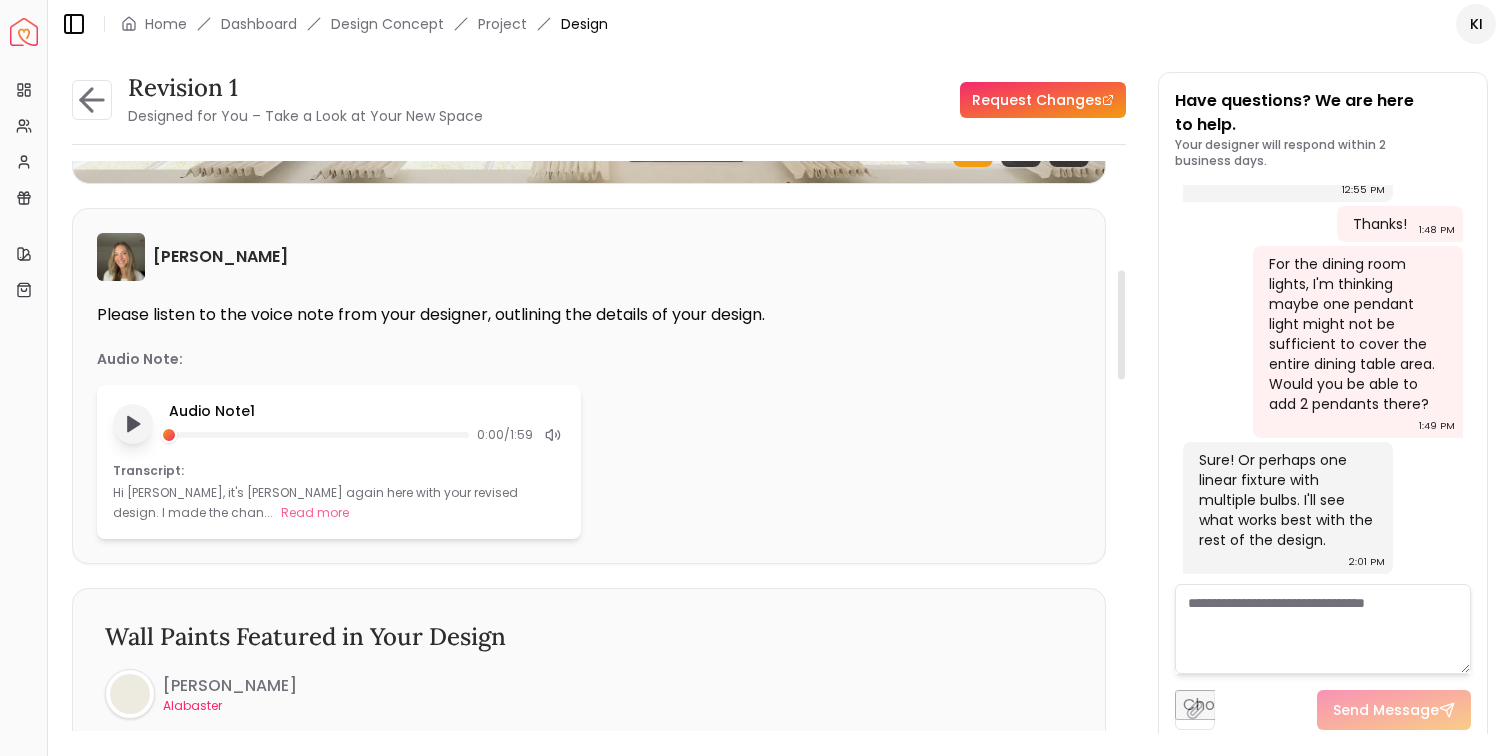 click 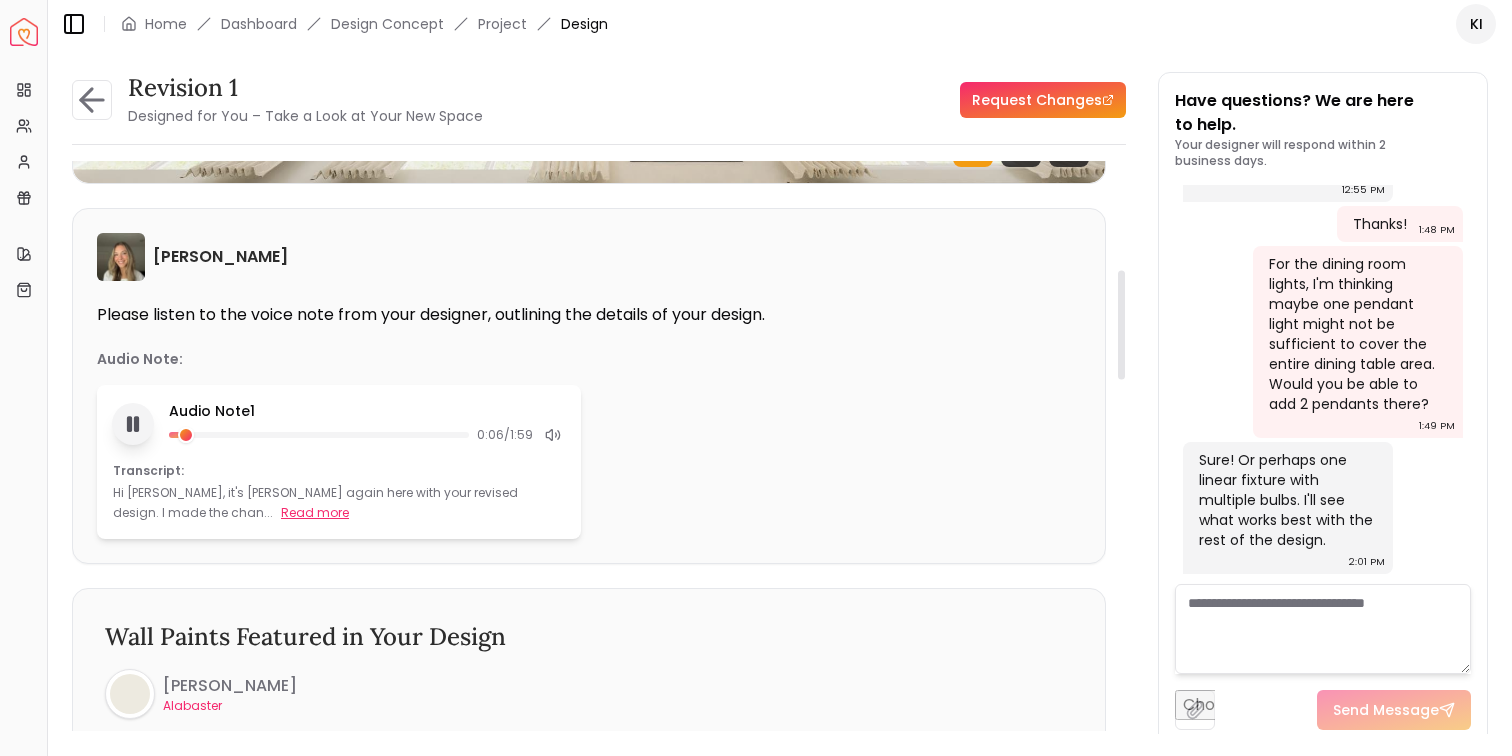 click on "Read more" at bounding box center (315, 513) 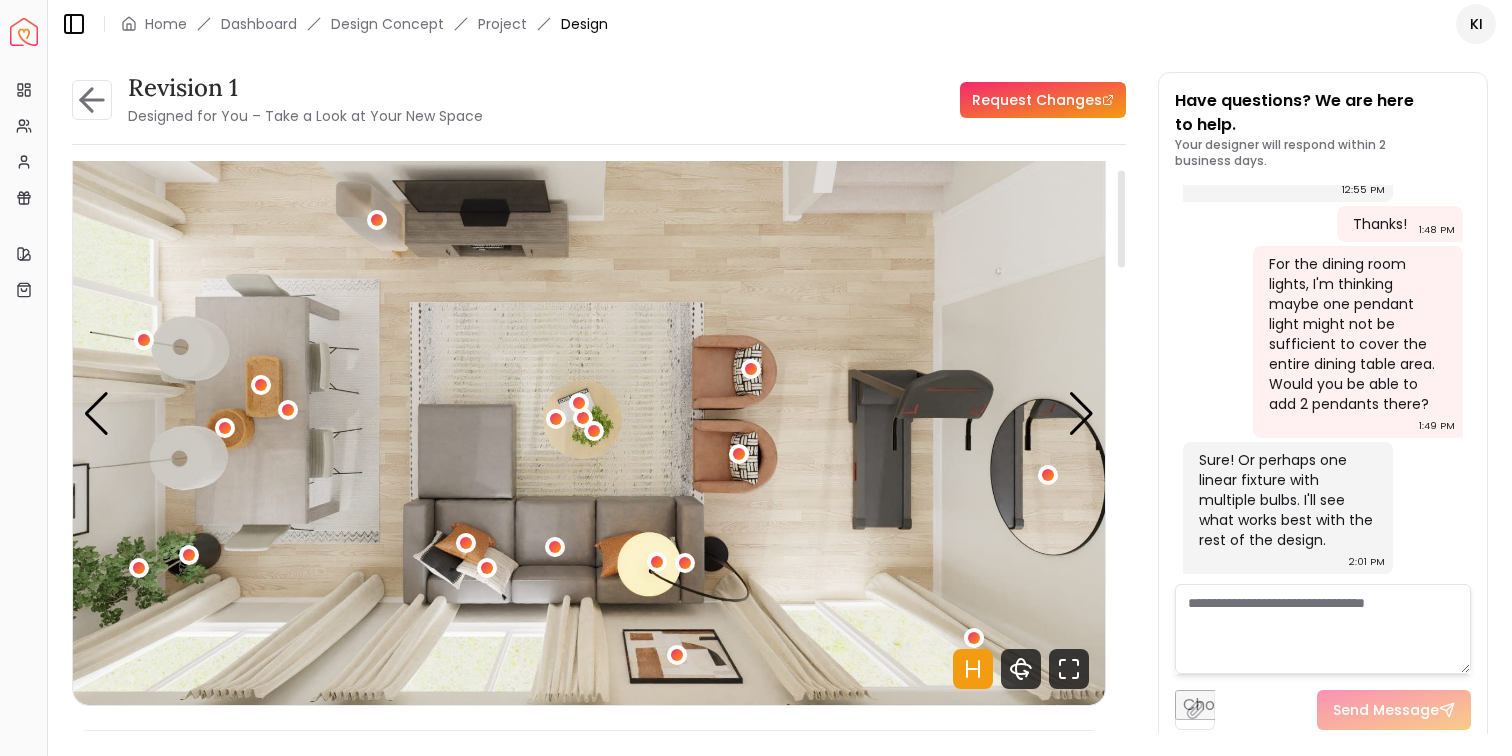 scroll, scrollTop: 50, scrollLeft: 0, axis: vertical 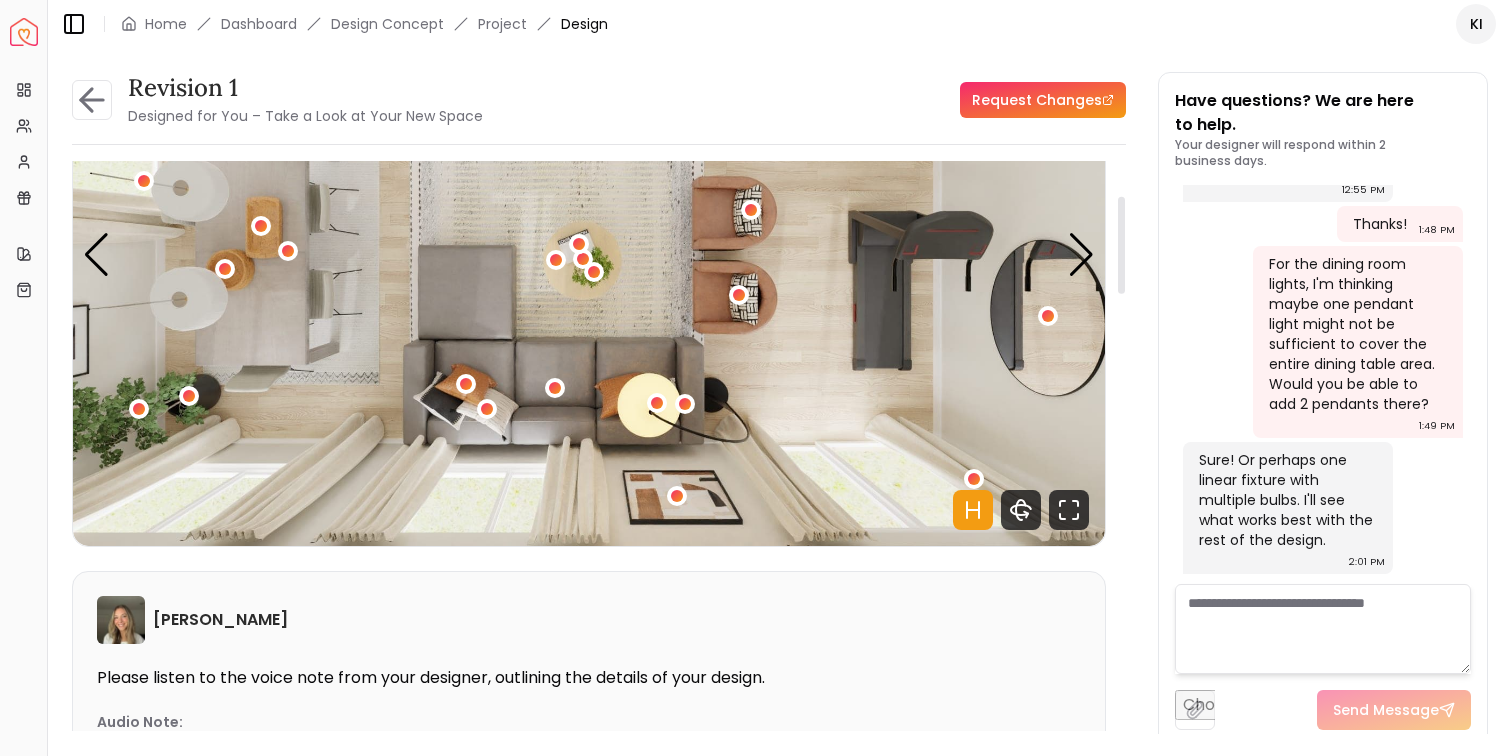click at bounding box center (1323, 629) 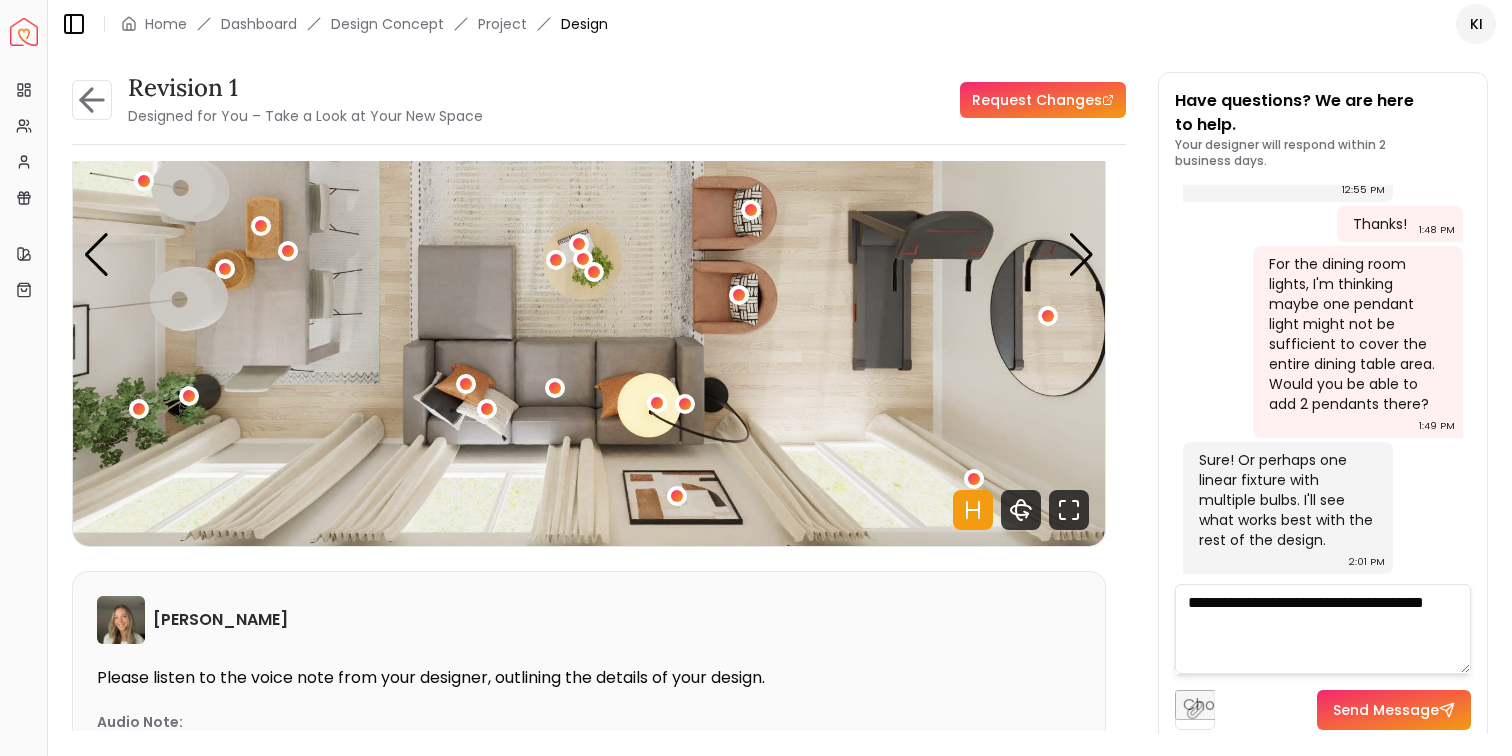 type on "**********" 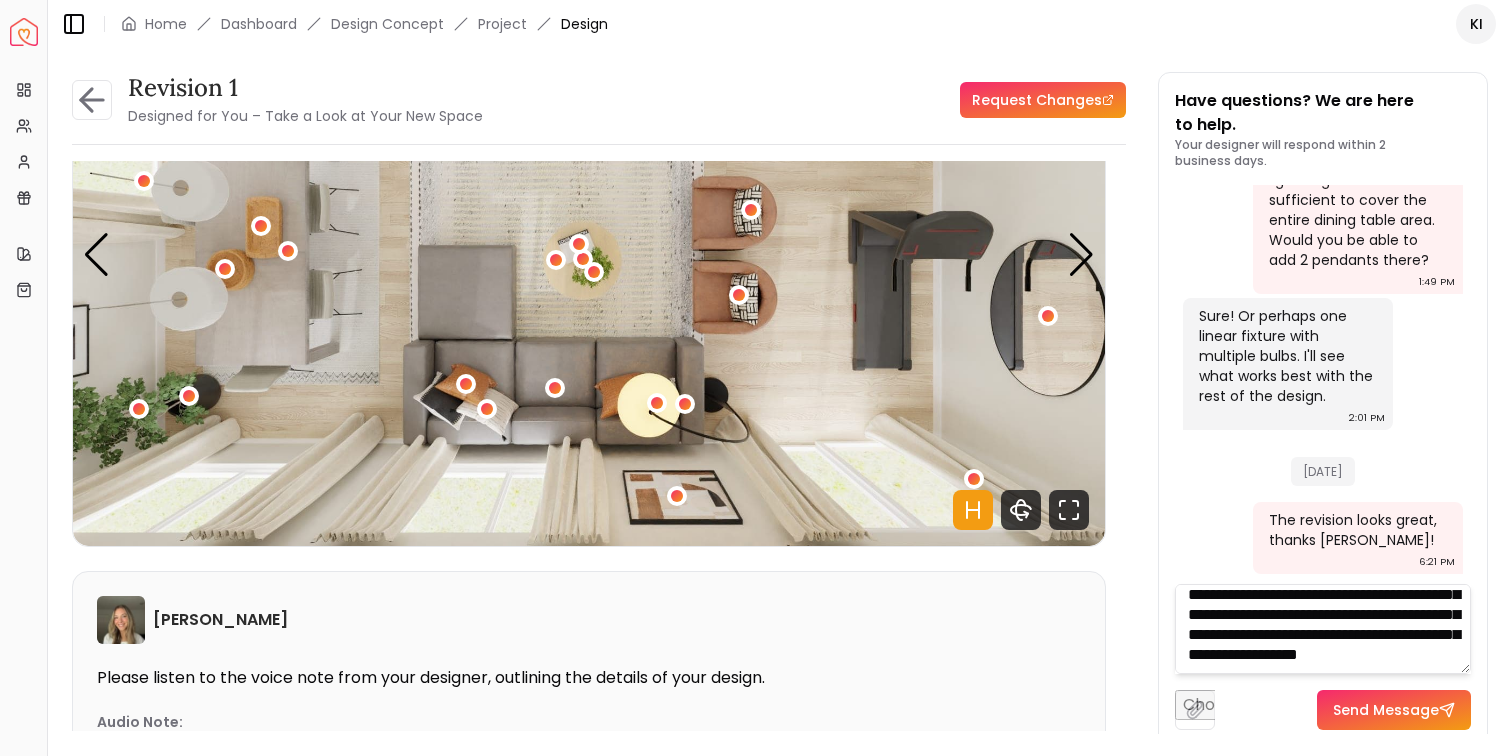 scroll, scrollTop: 121, scrollLeft: 0, axis: vertical 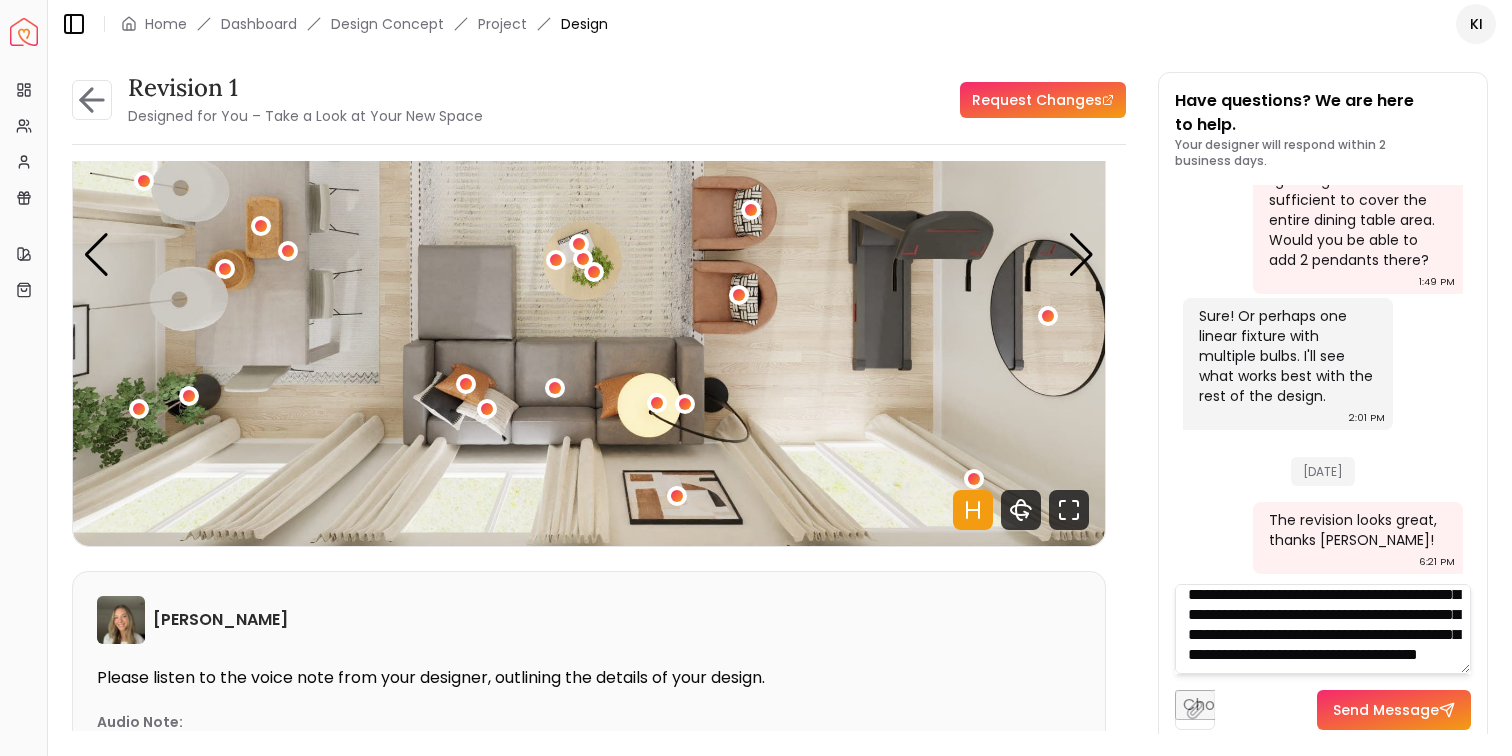 type on "**********" 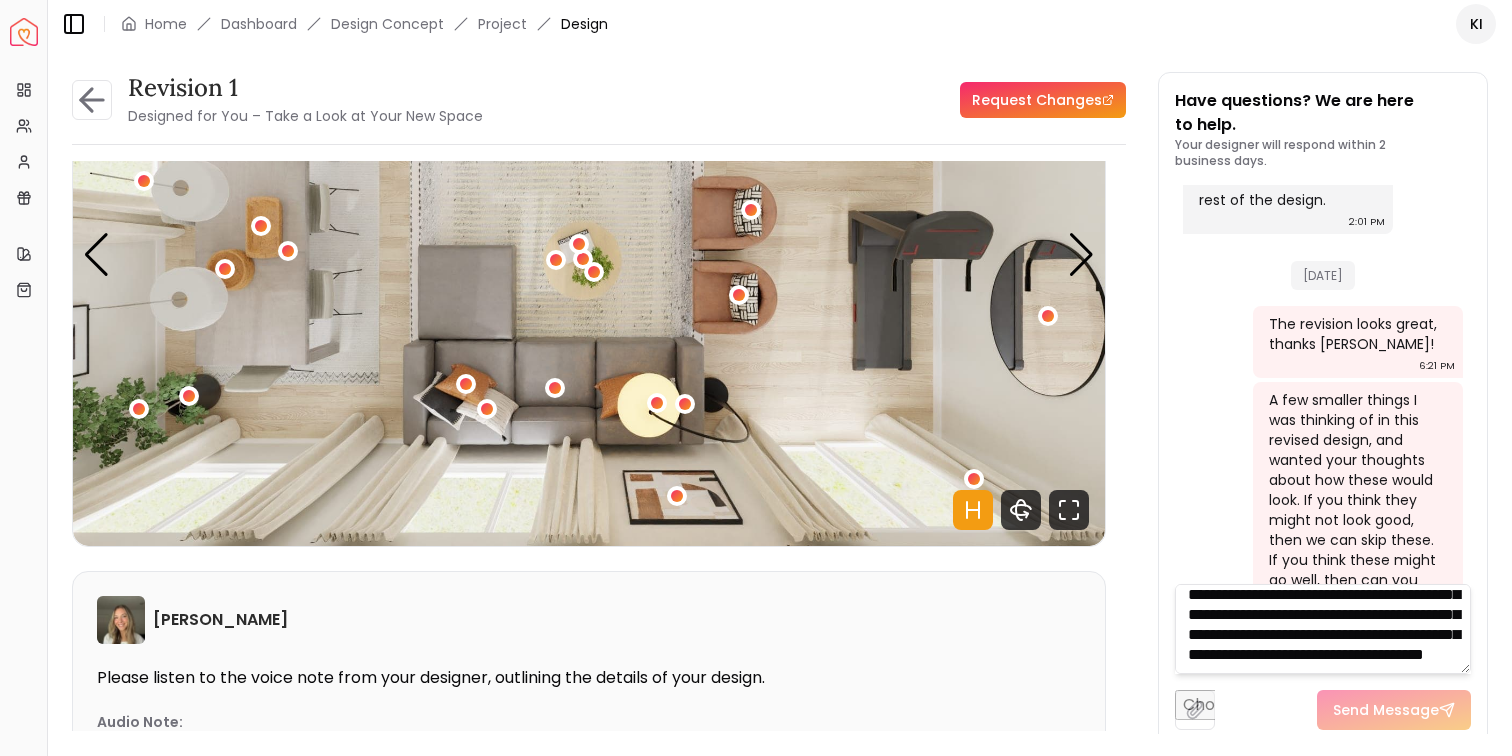 scroll, scrollTop: 0, scrollLeft: 0, axis: both 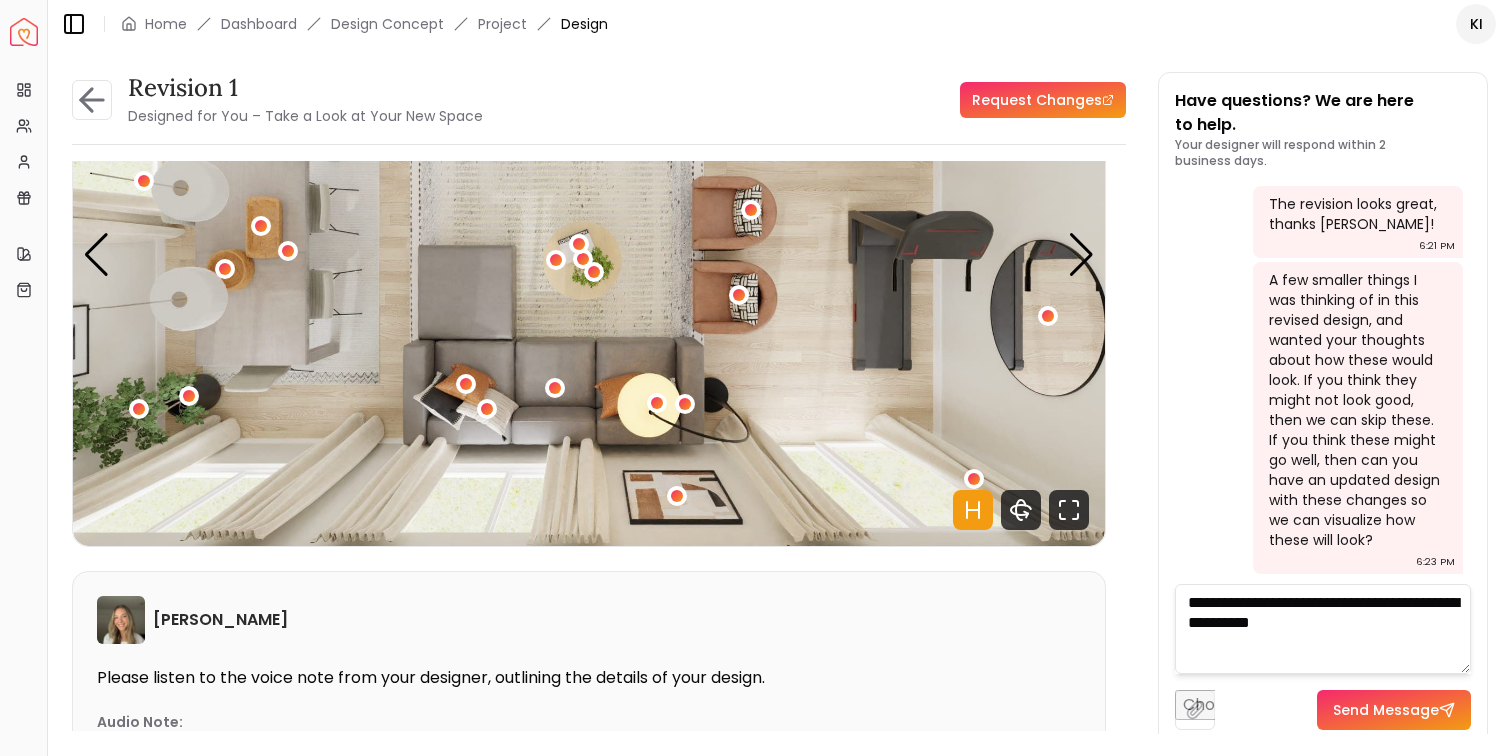 drag, startPoint x: 1233, startPoint y: 601, endPoint x: 1349, endPoint y: 602, distance: 116.00431 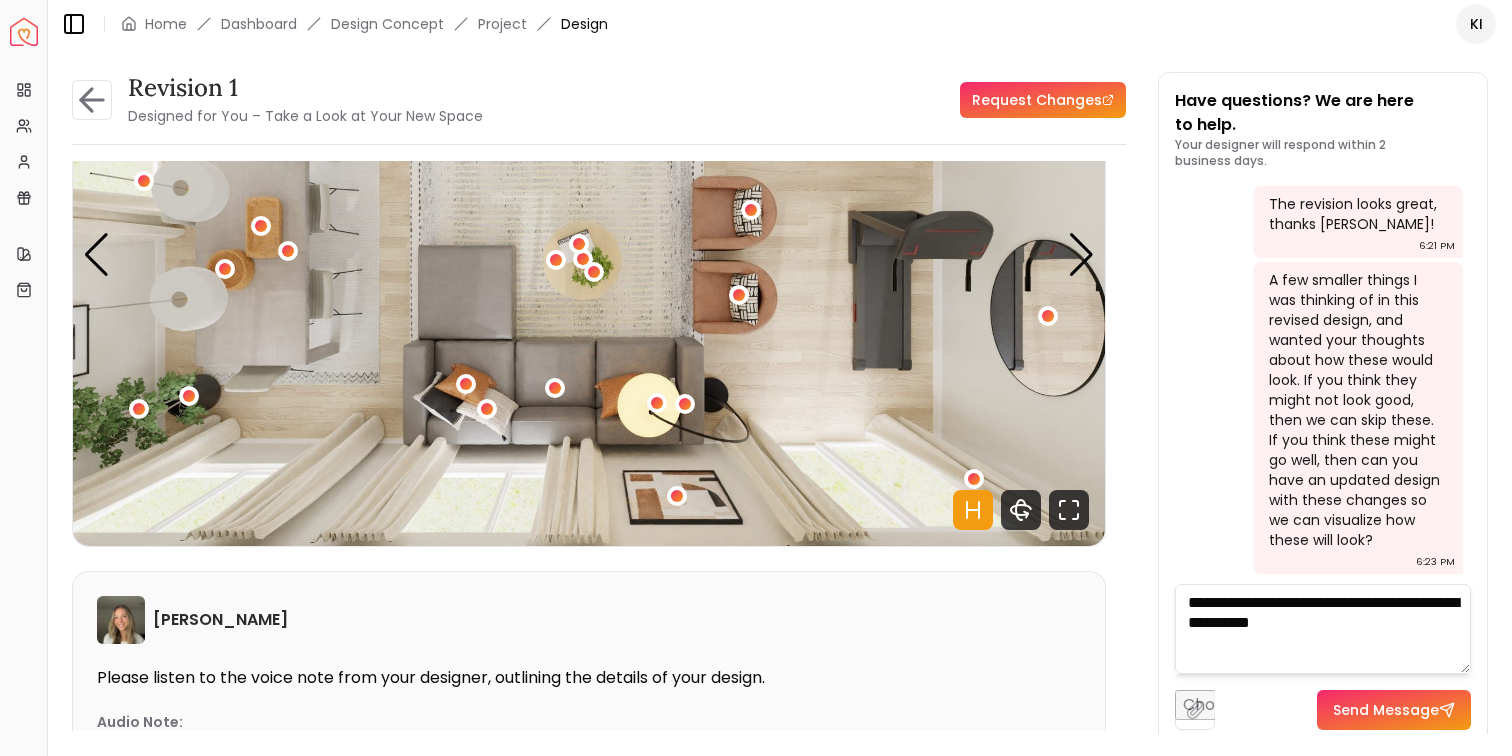 click on "**********" at bounding box center [1323, 629] 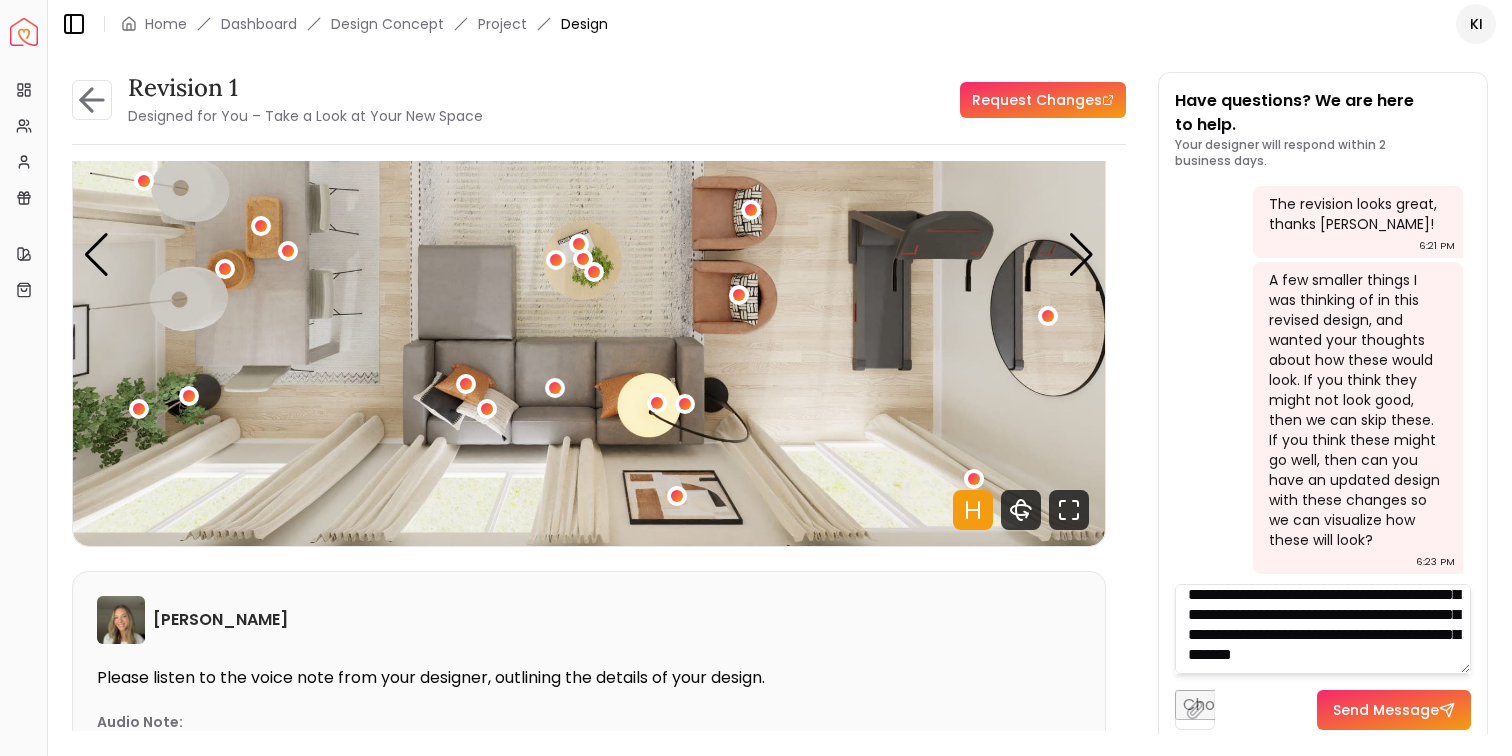 scroll, scrollTop: 148, scrollLeft: 0, axis: vertical 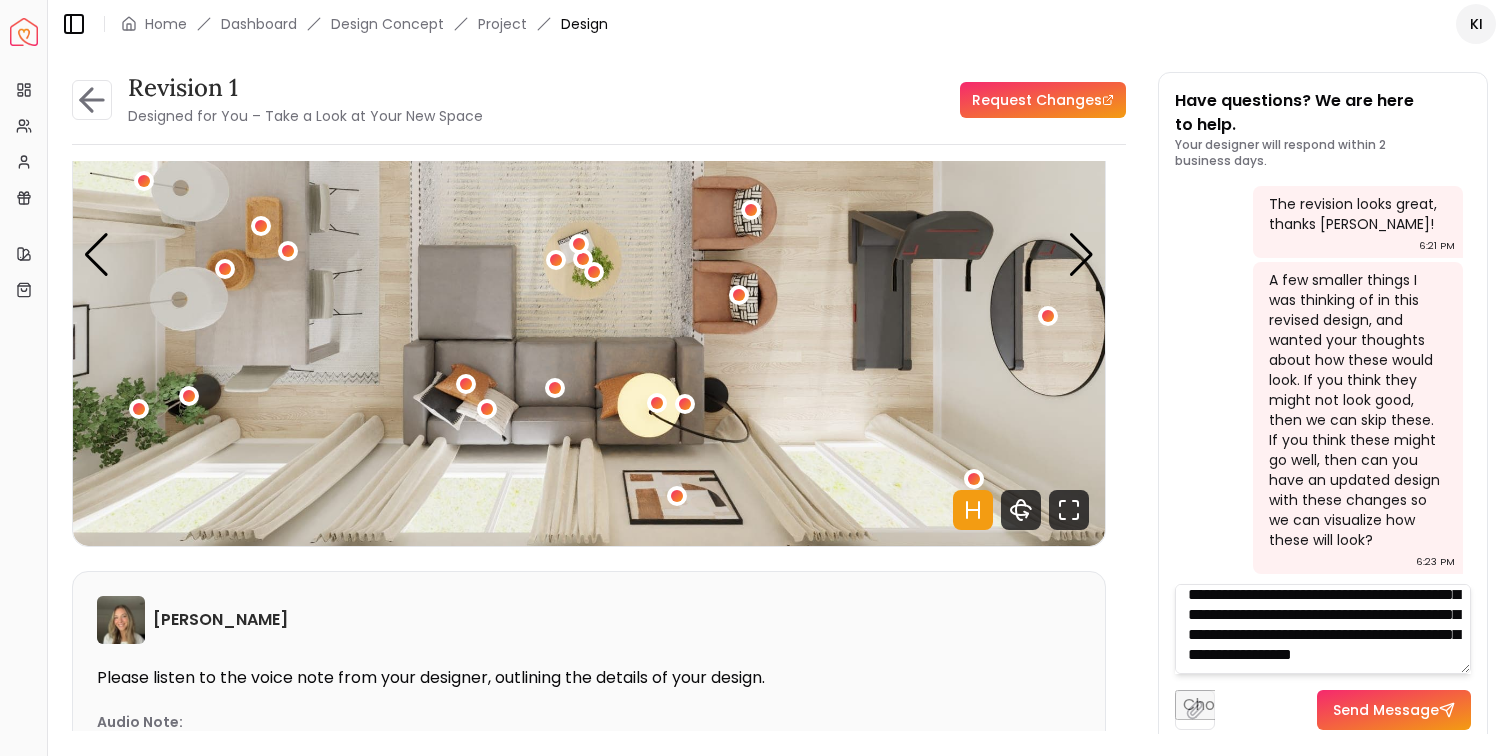type on "**********" 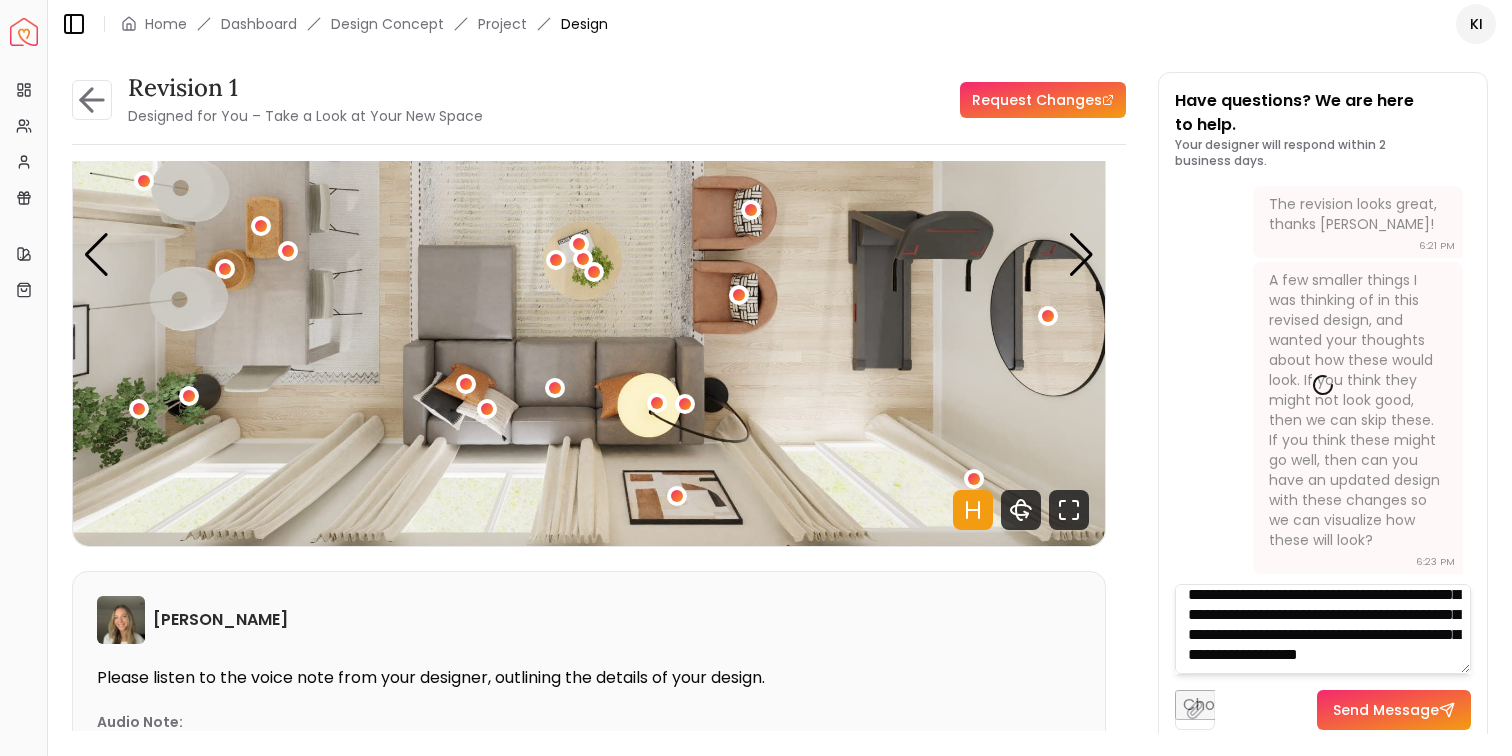 scroll, scrollTop: 0, scrollLeft: 0, axis: both 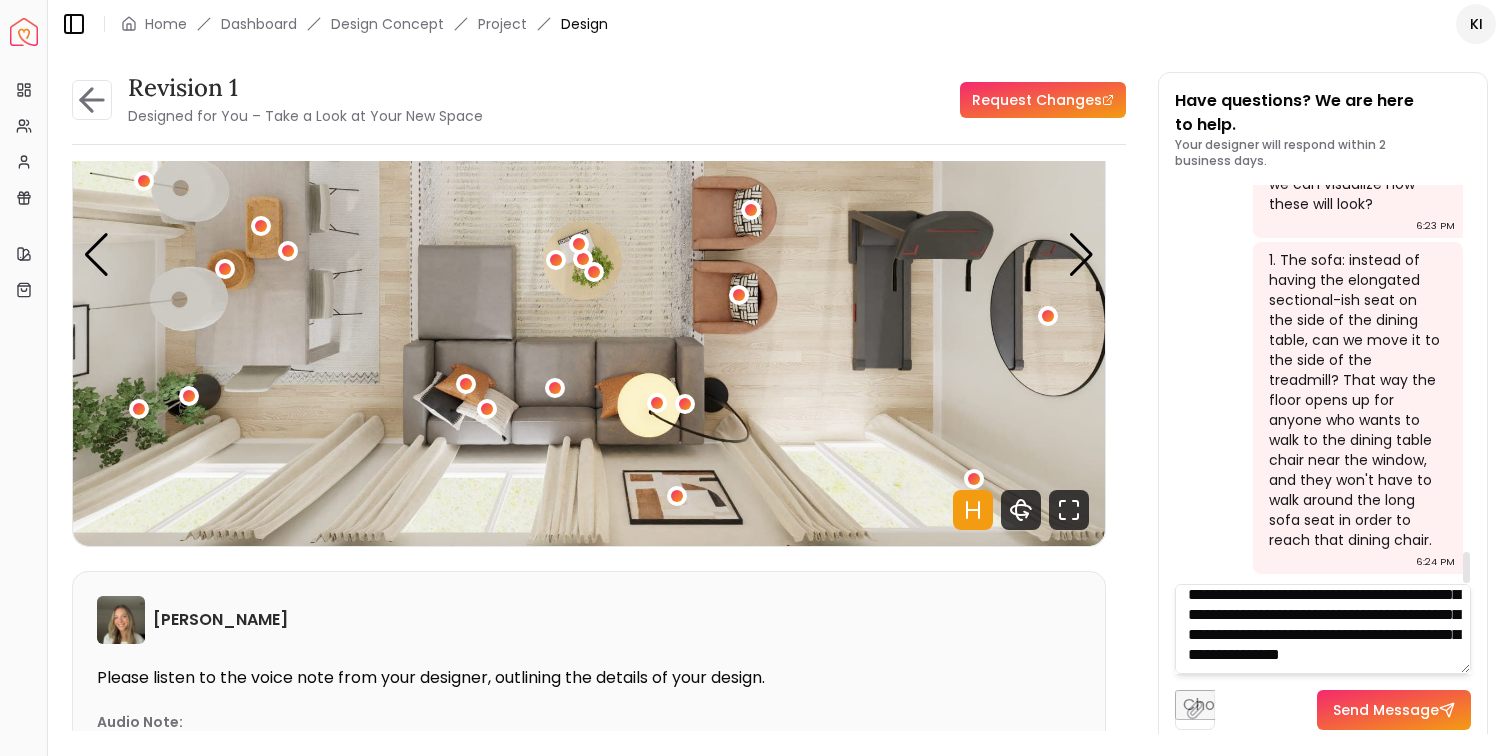 type on "**********" 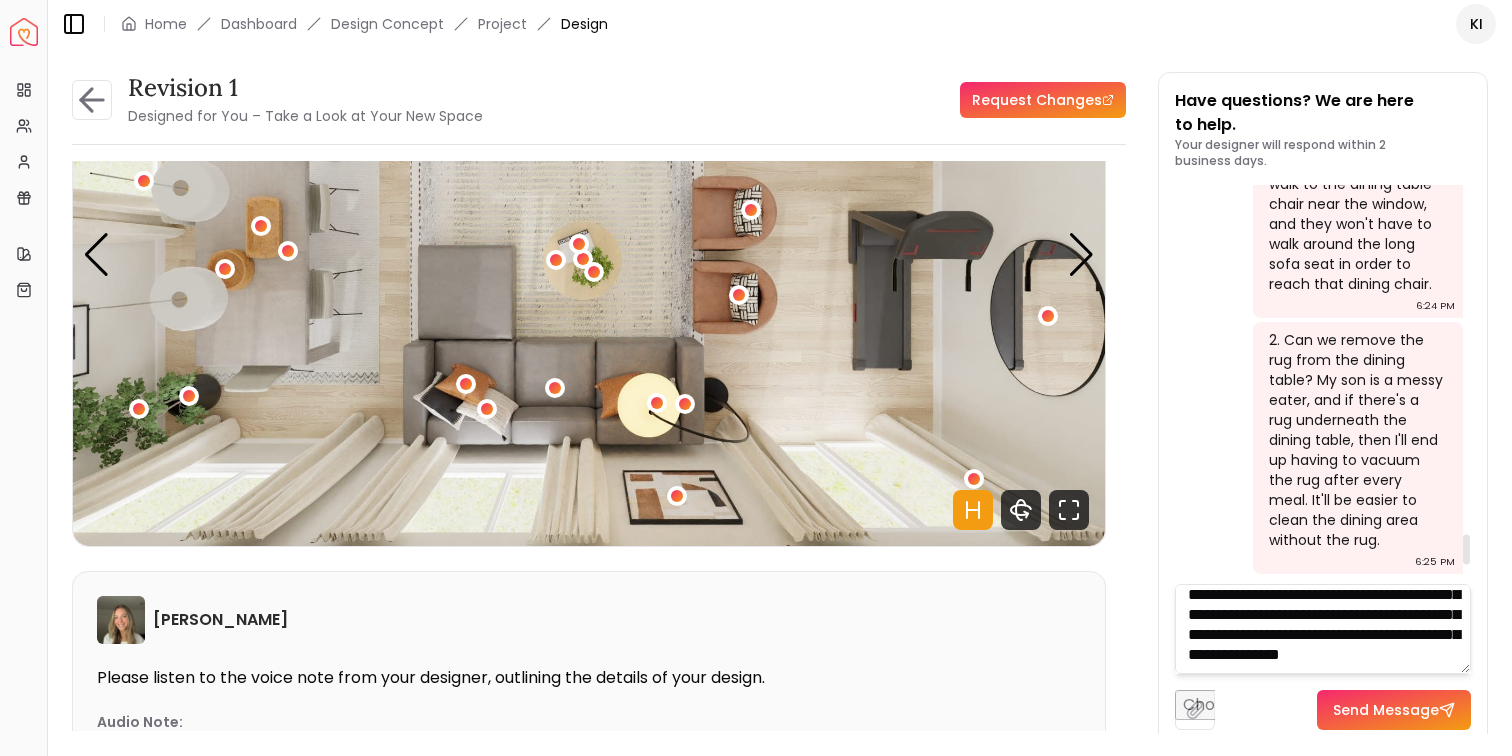 scroll, scrollTop: 121, scrollLeft: 0, axis: vertical 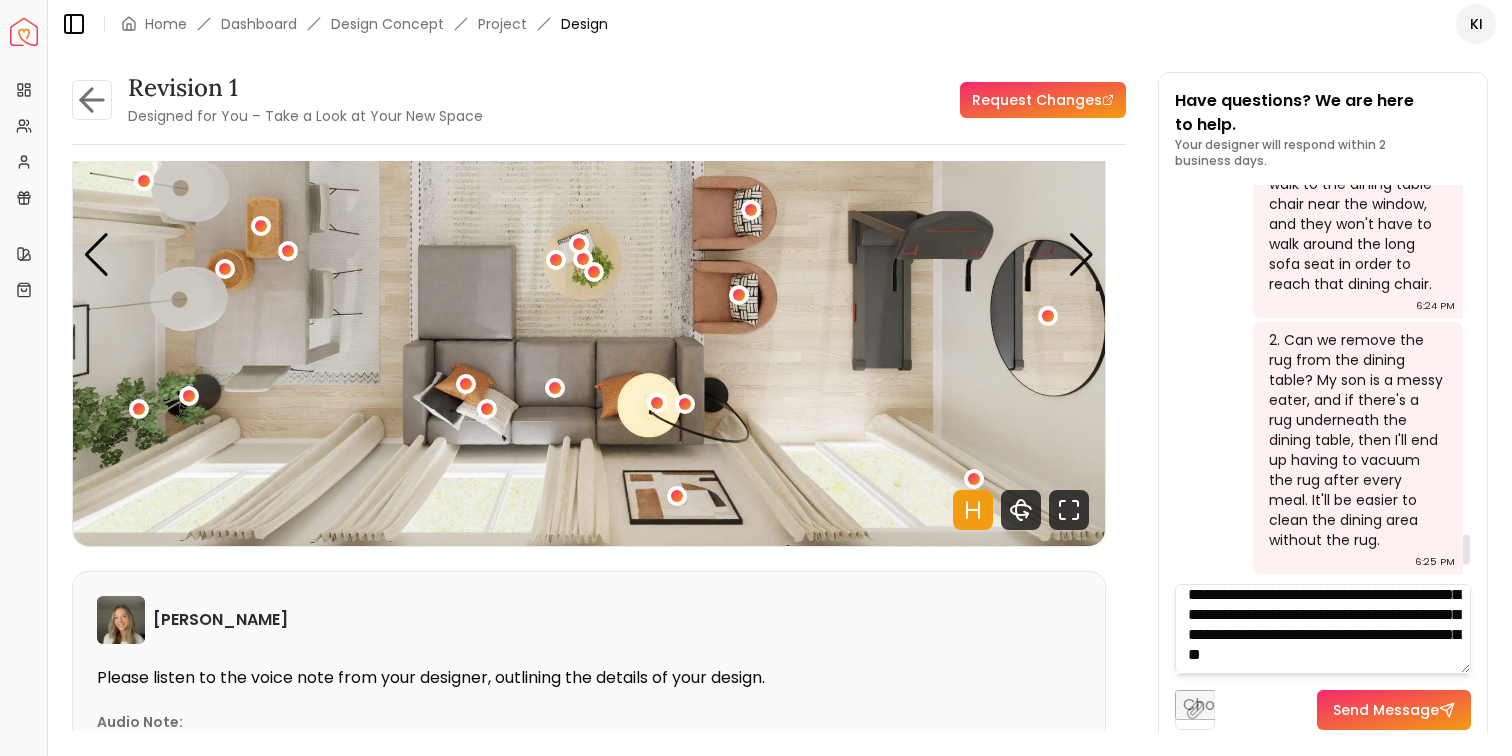 type on "**********" 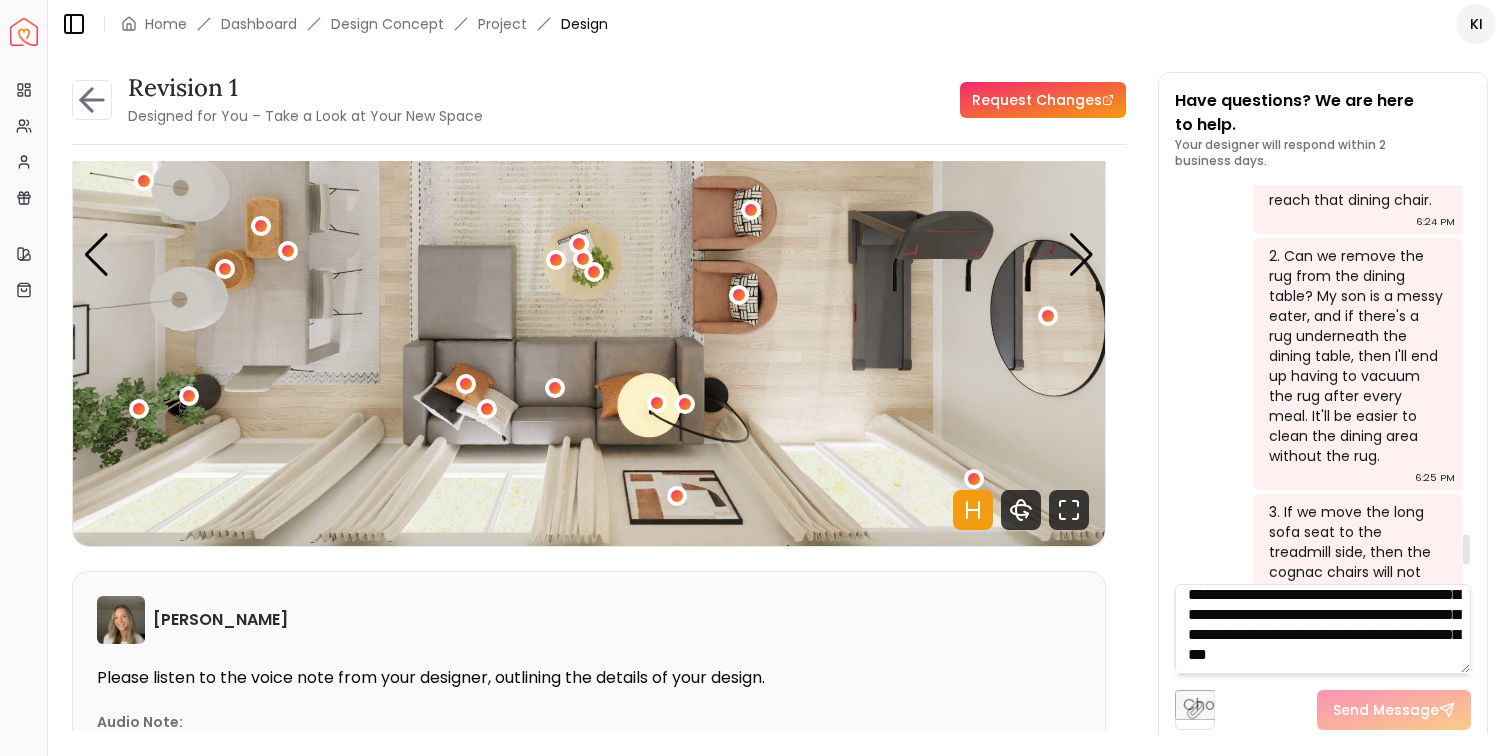 scroll, scrollTop: 0, scrollLeft: 0, axis: both 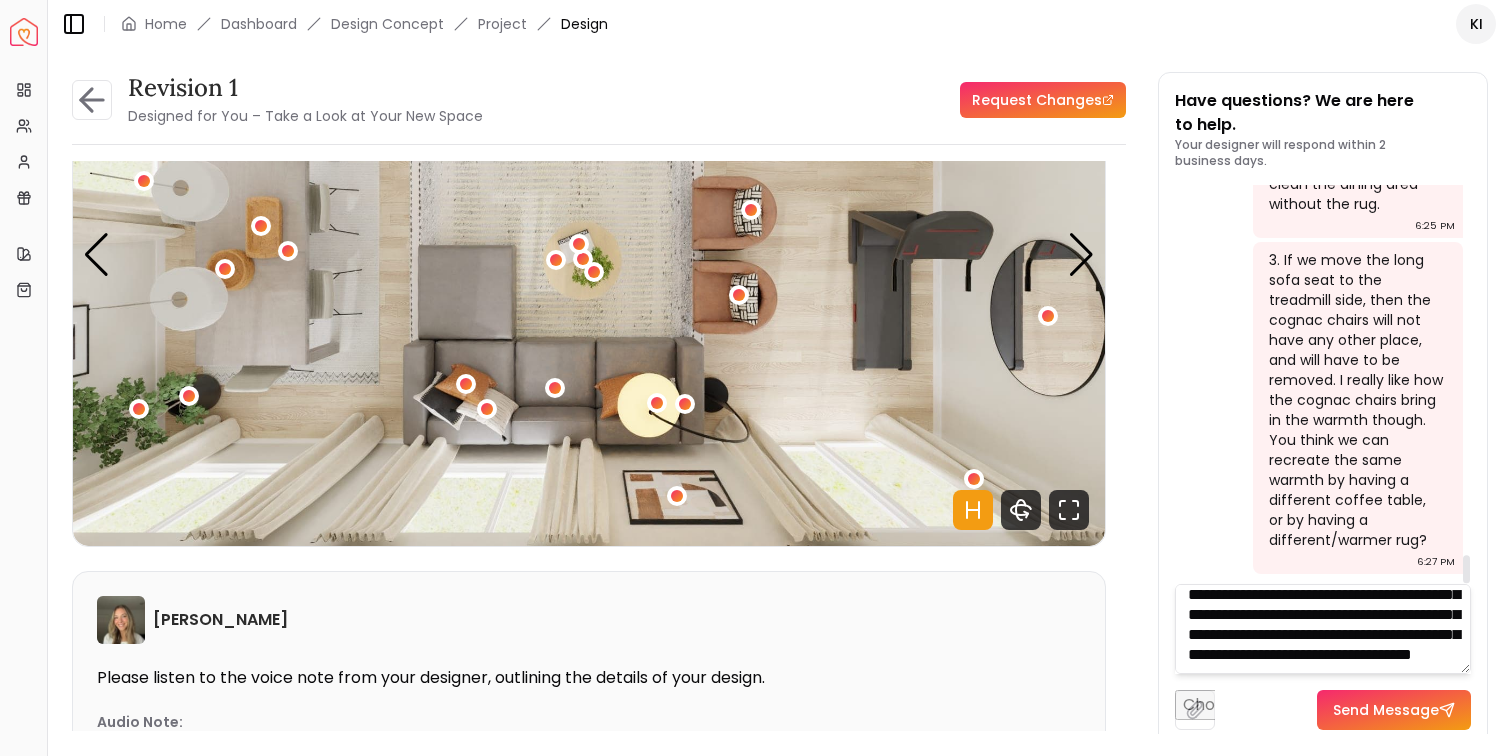 type on "**********" 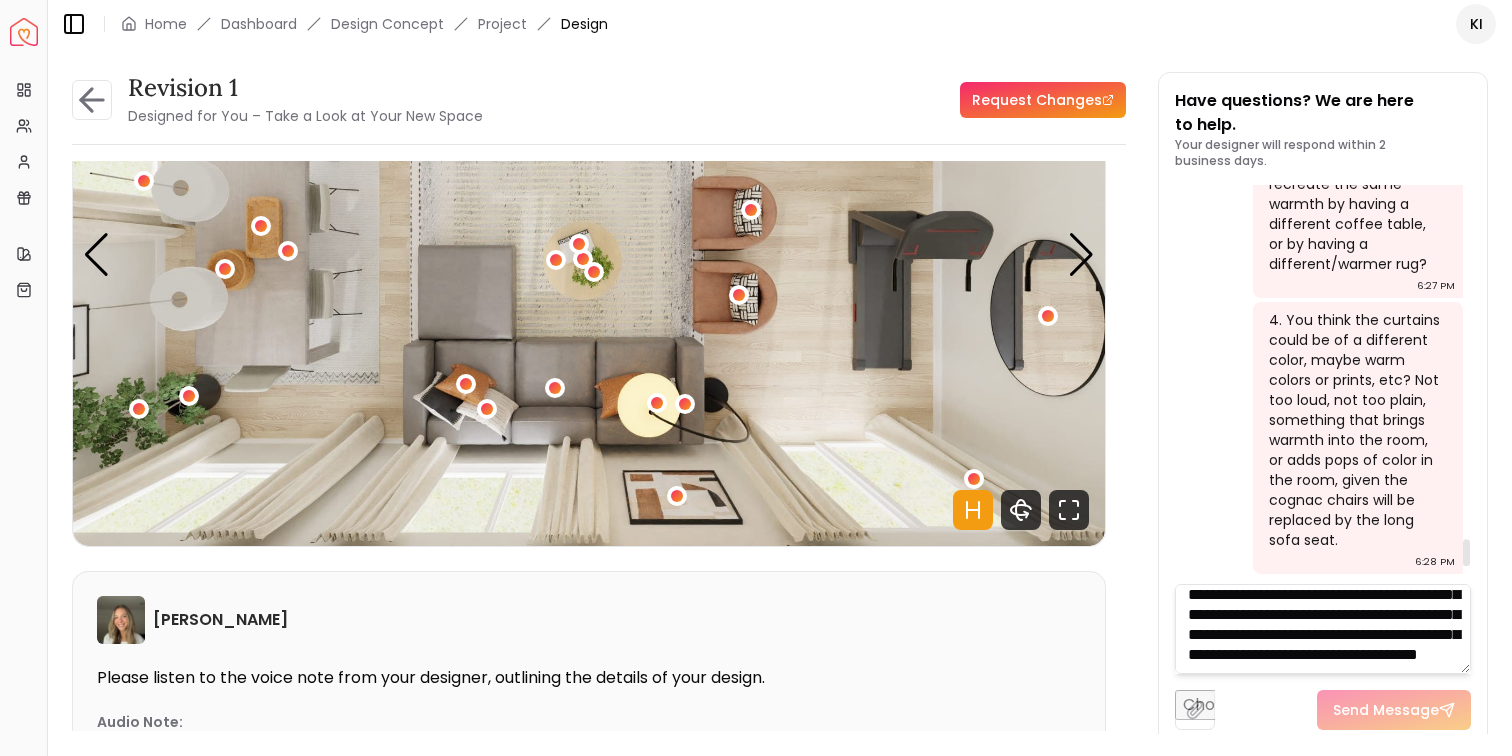 scroll, scrollTop: 0, scrollLeft: 0, axis: both 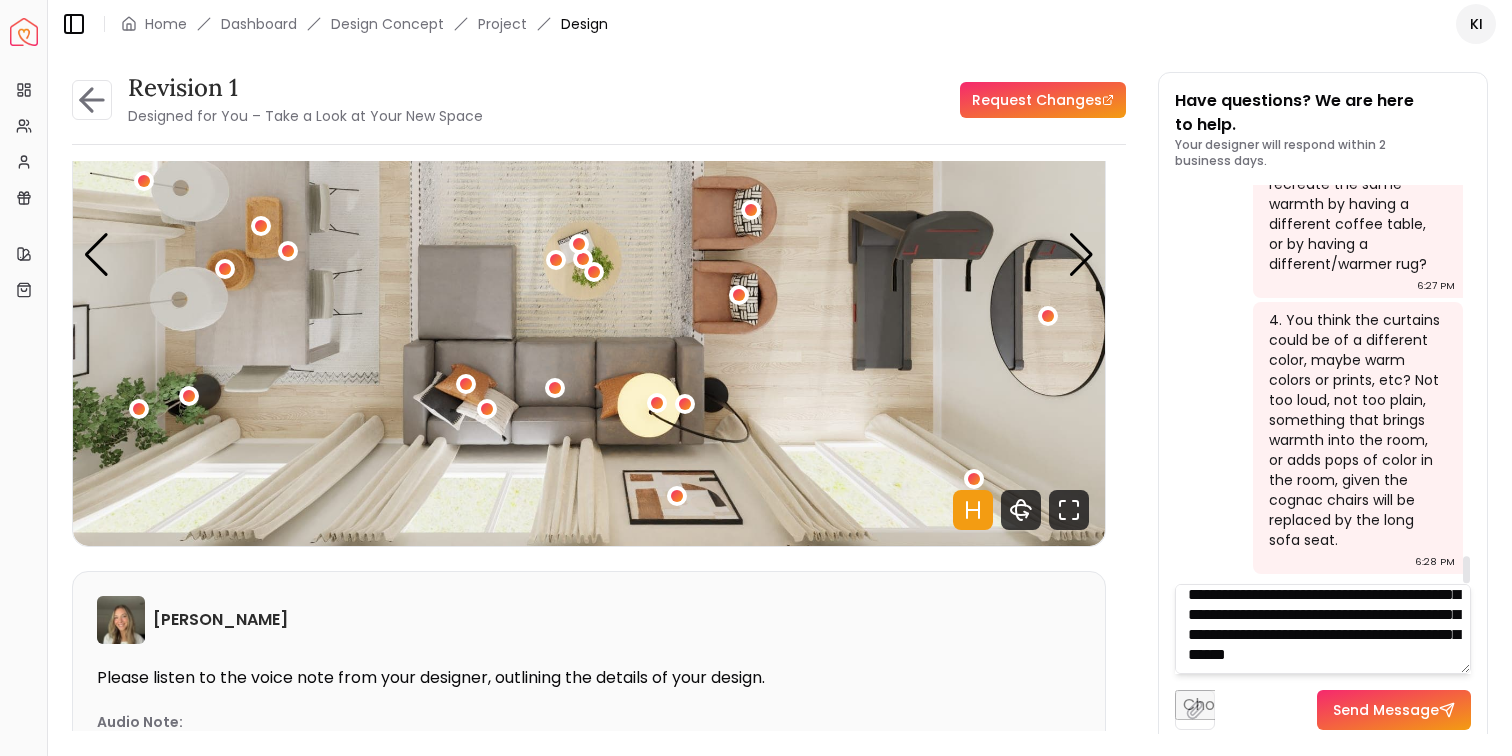 type on "**********" 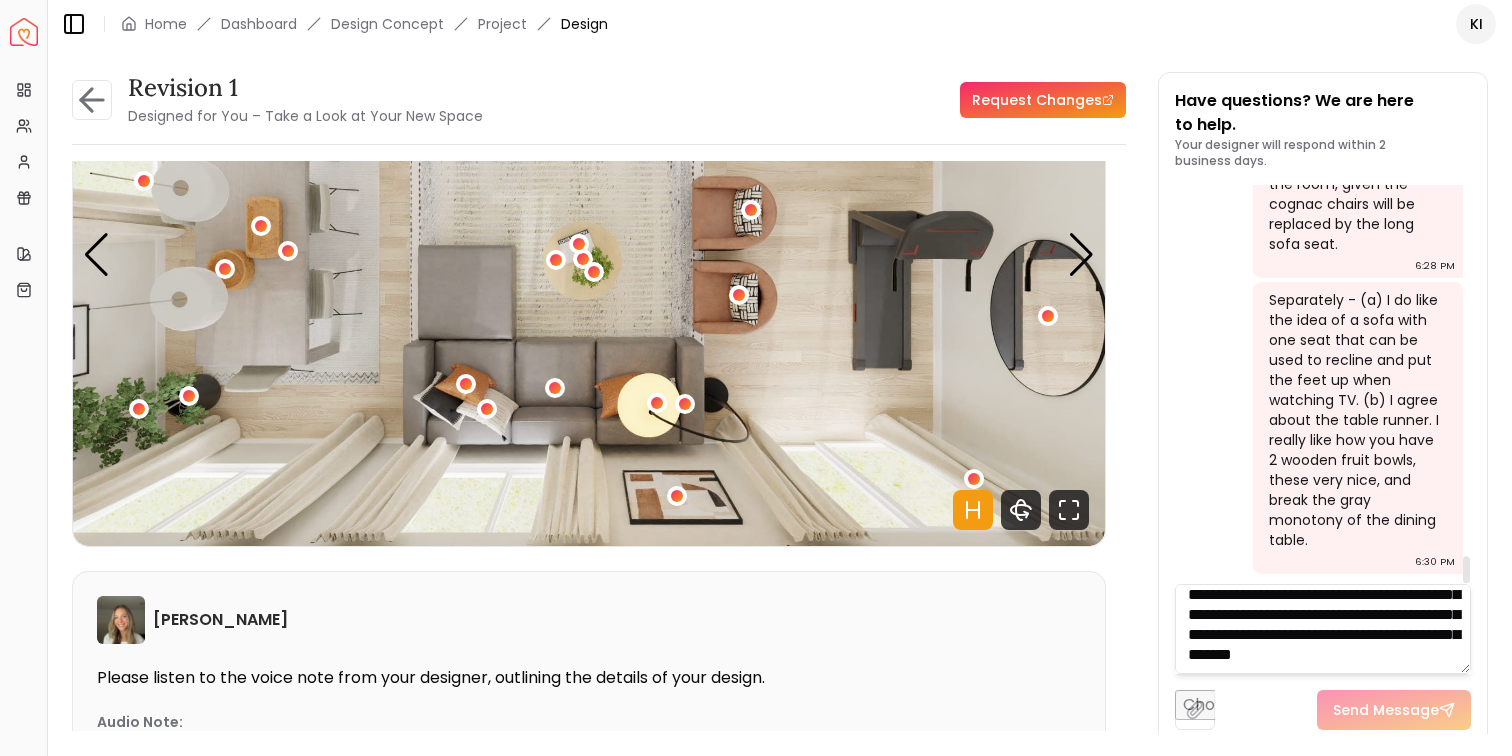 scroll, scrollTop: 0, scrollLeft: 0, axis: both 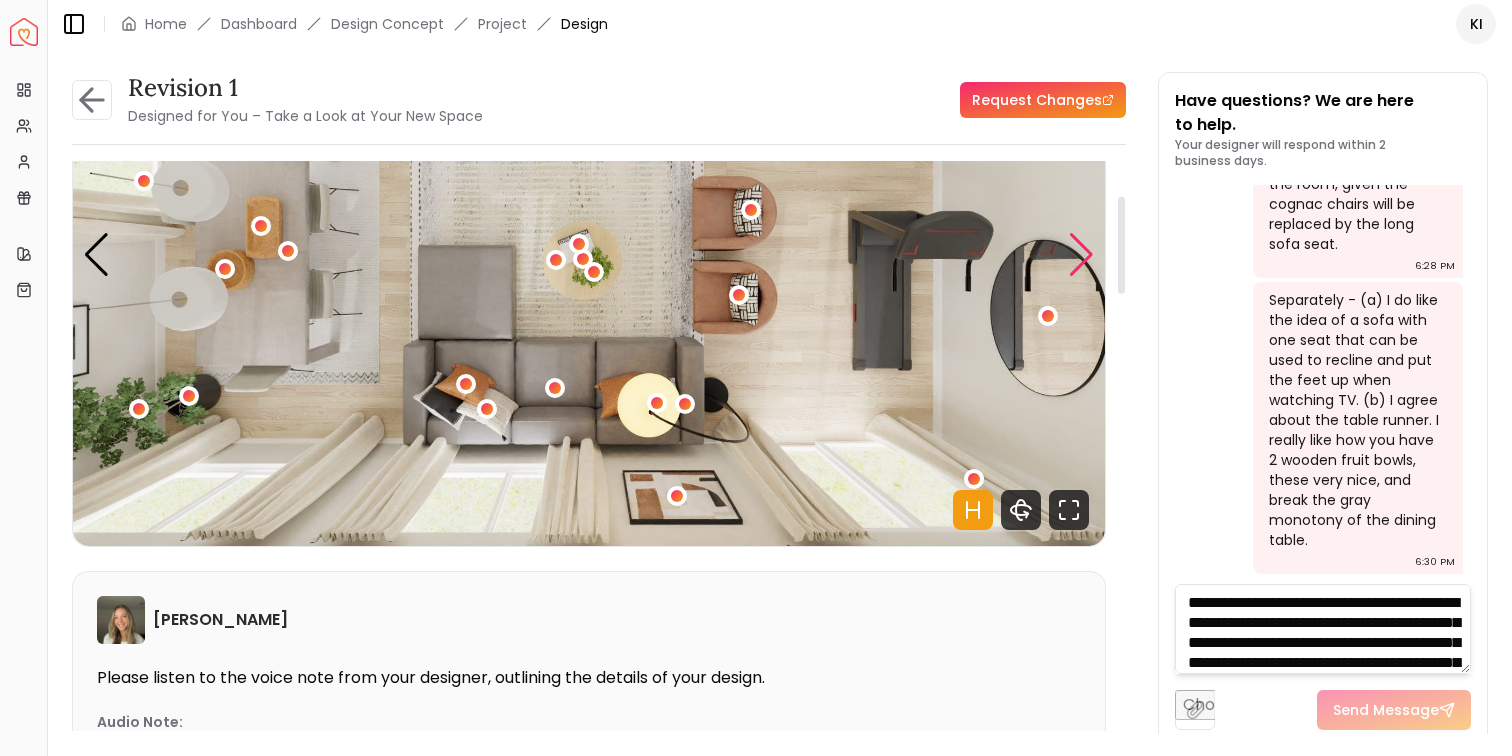 click at bounding box center (1081, 255) 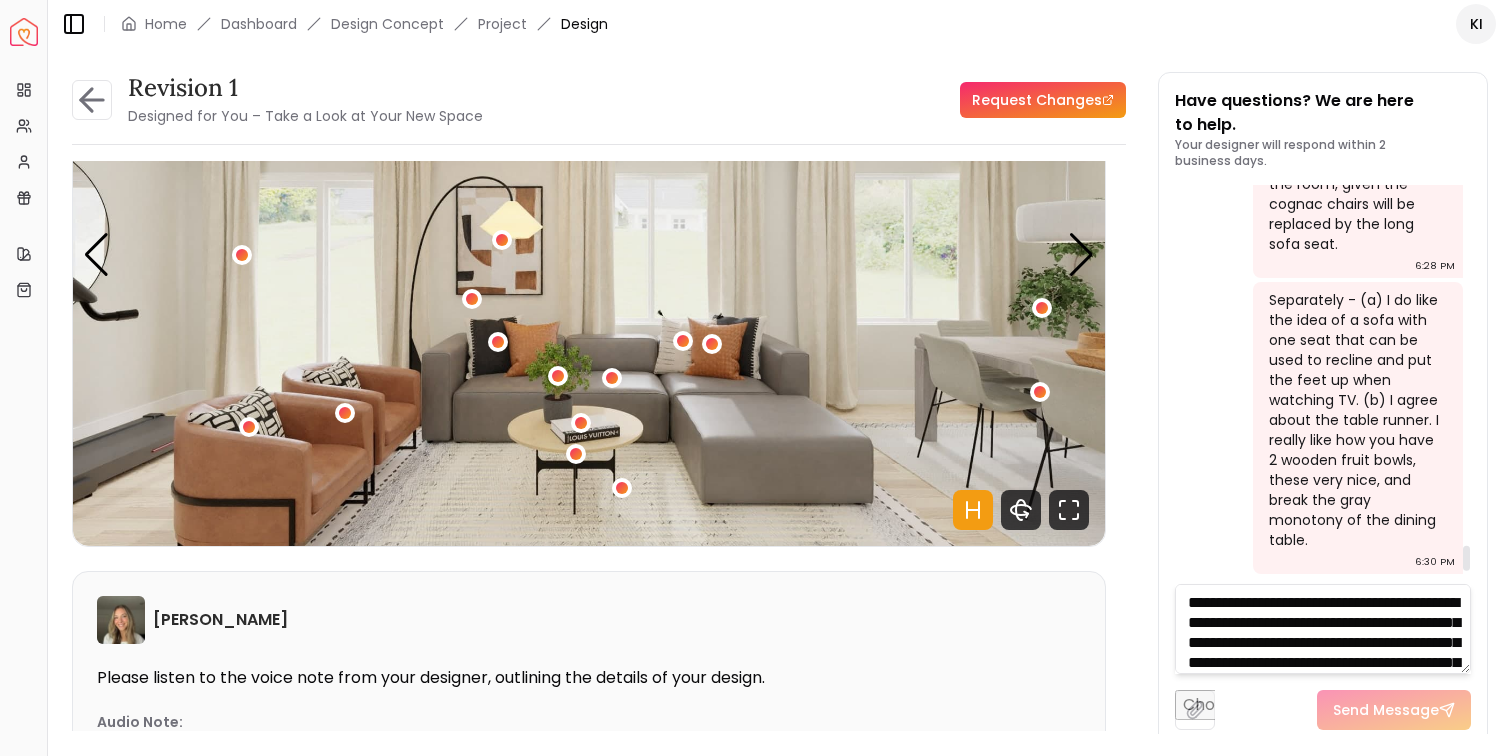 scroll, scrollTop: 5651, scrollLeft: 0, axis: vertical 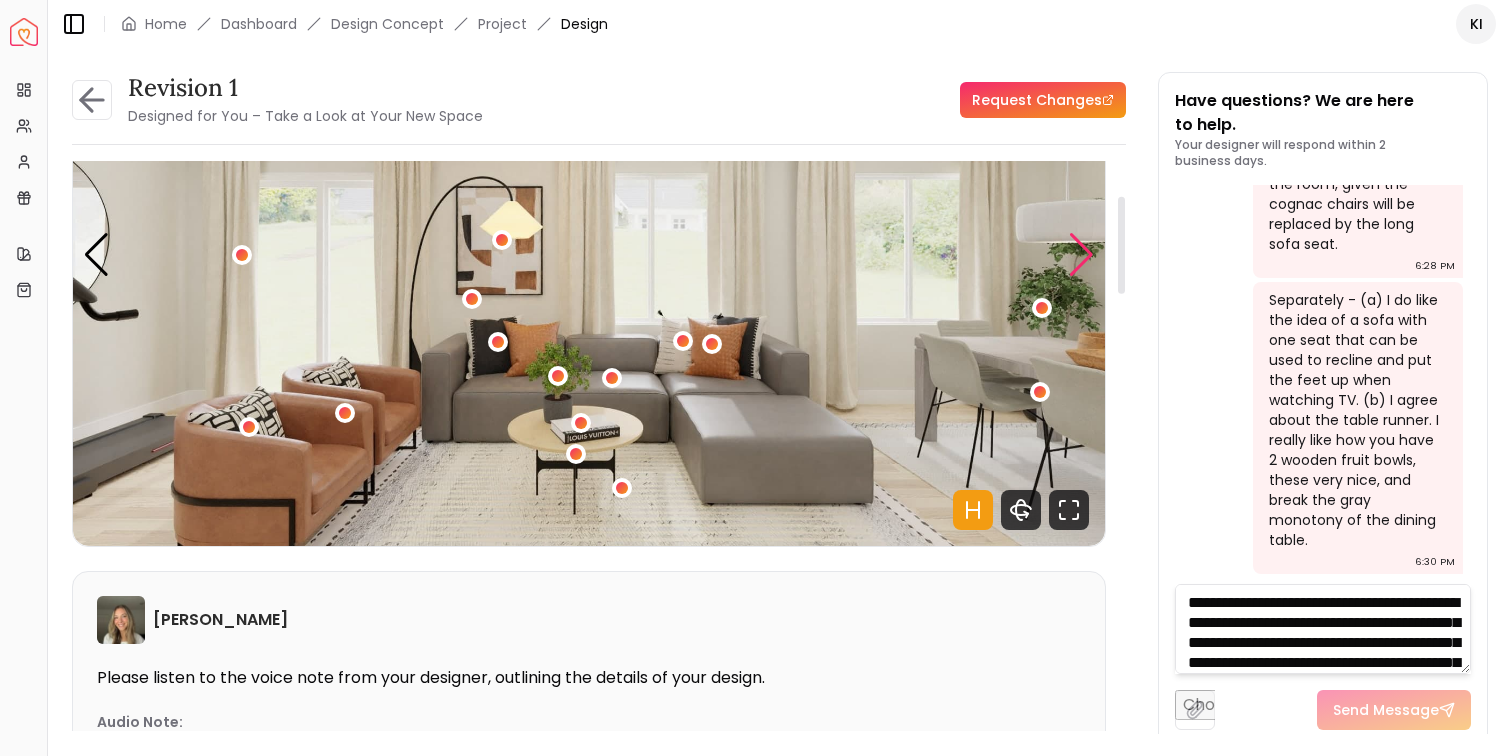 click at bounding box center [1081, 255] 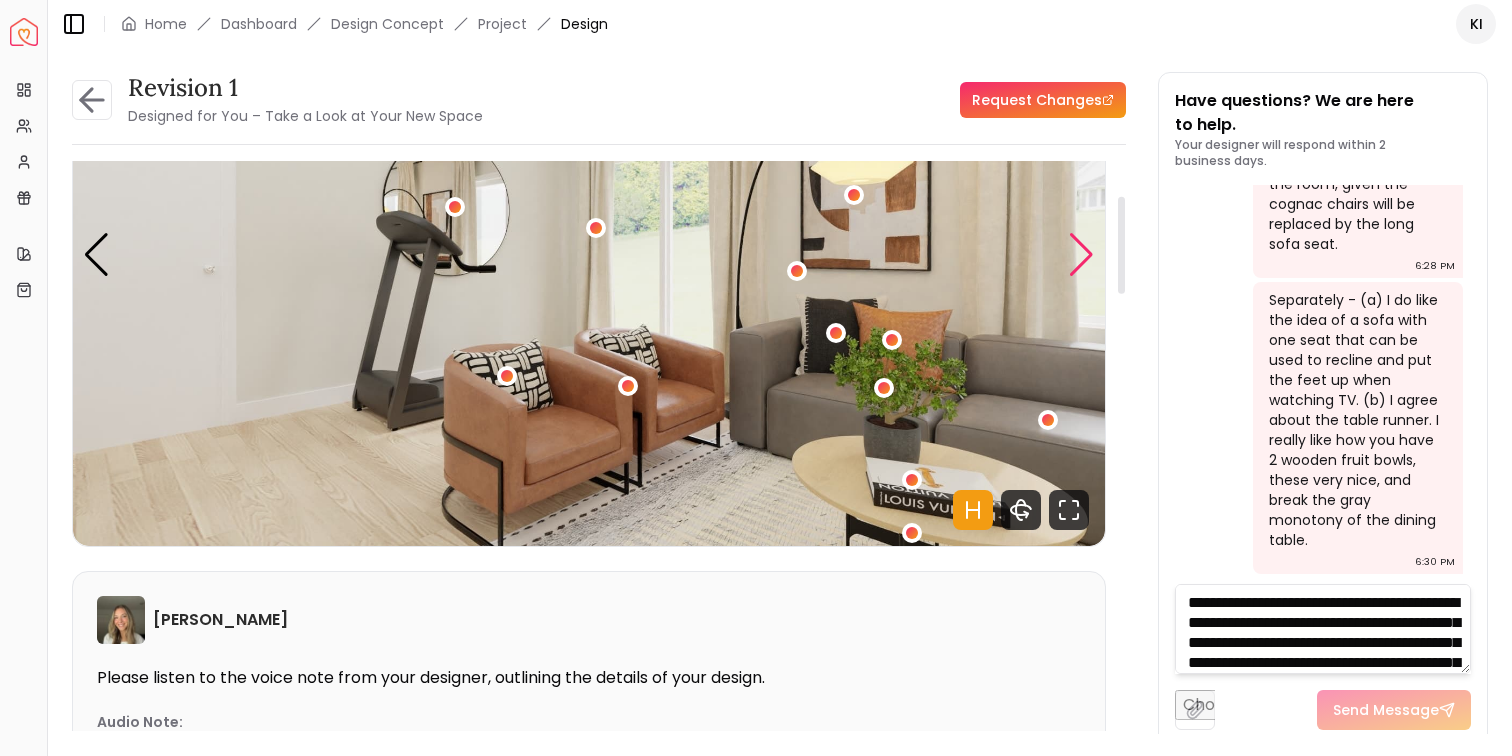 click at bounding box center [1081, 255] 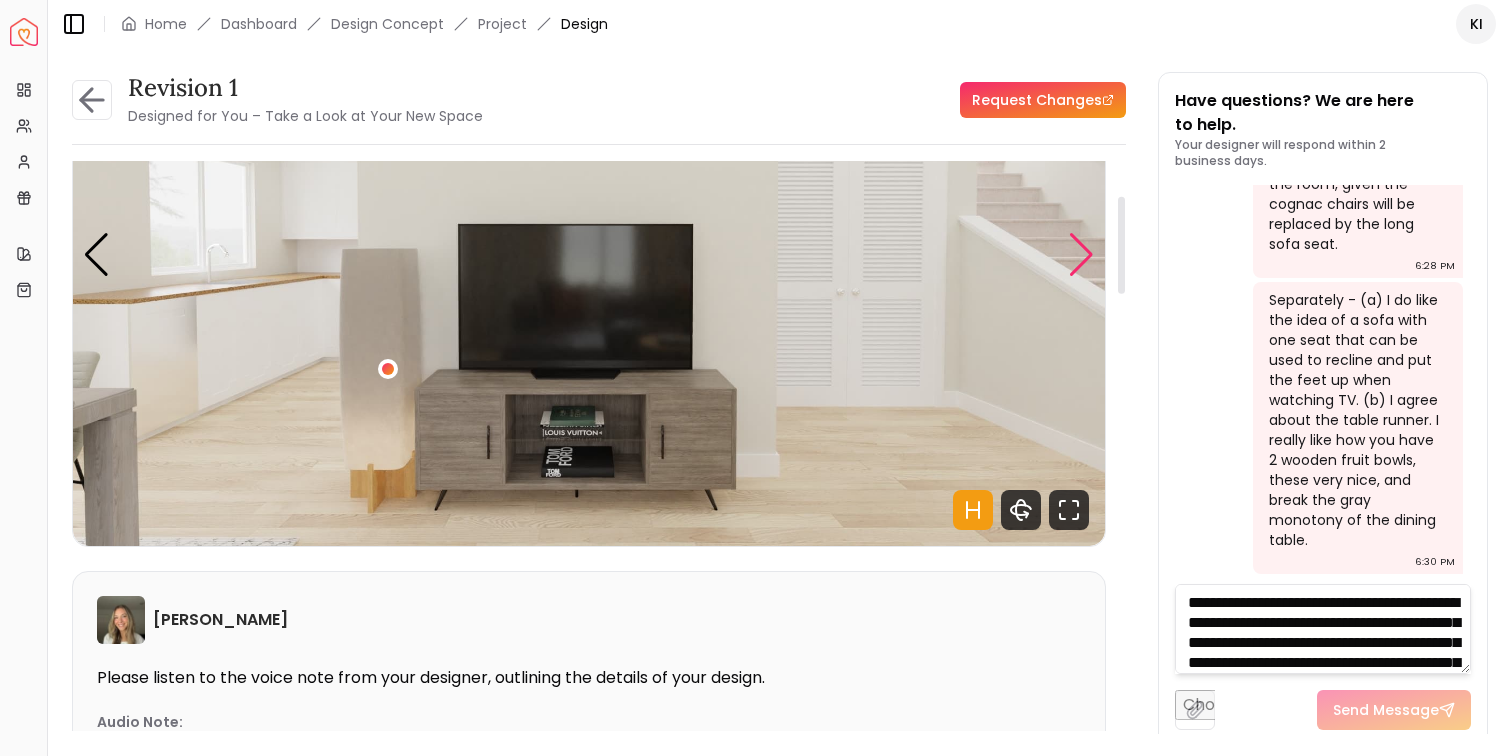 click at bounding box center (1081, 255) 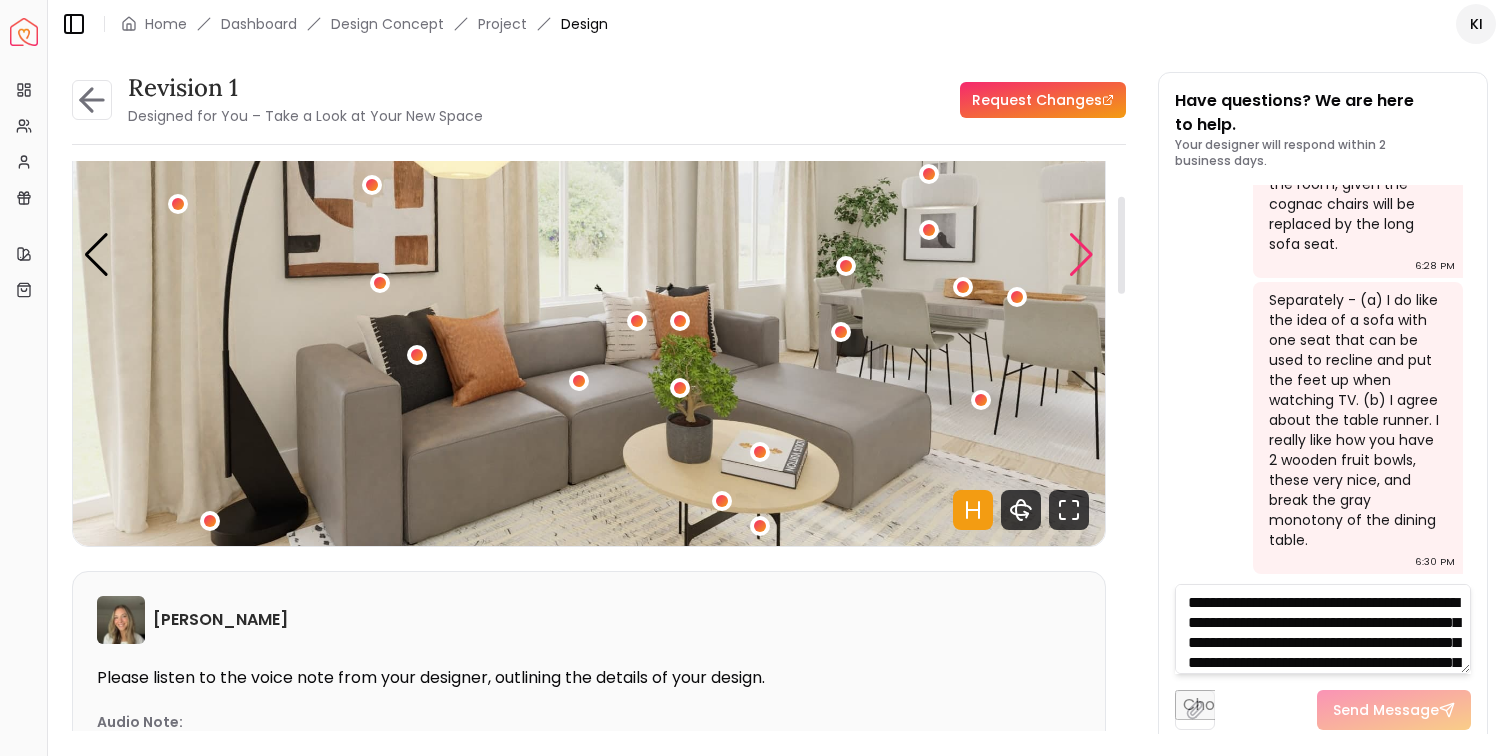 click at bounding box center [1081, 255] 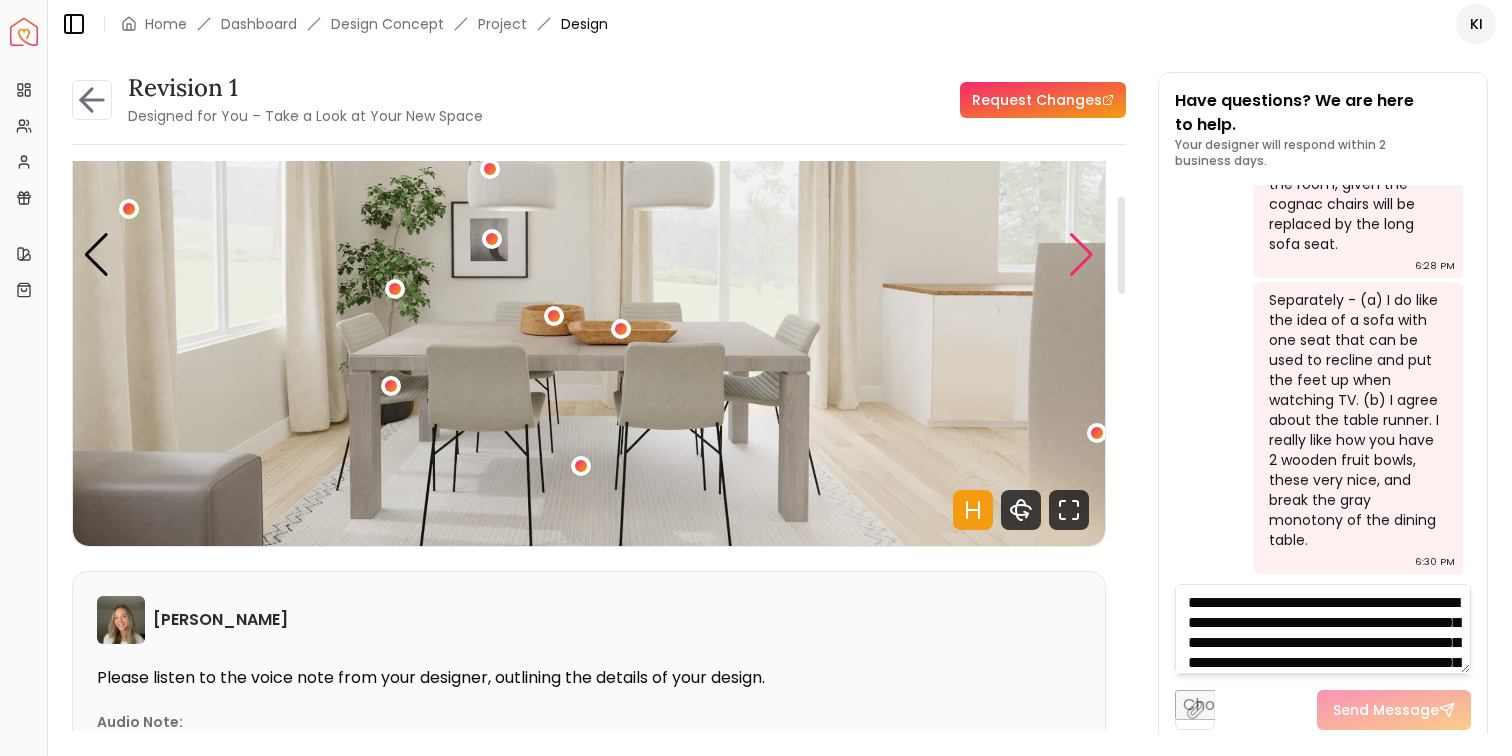 click at bounding box center (1081, 255) 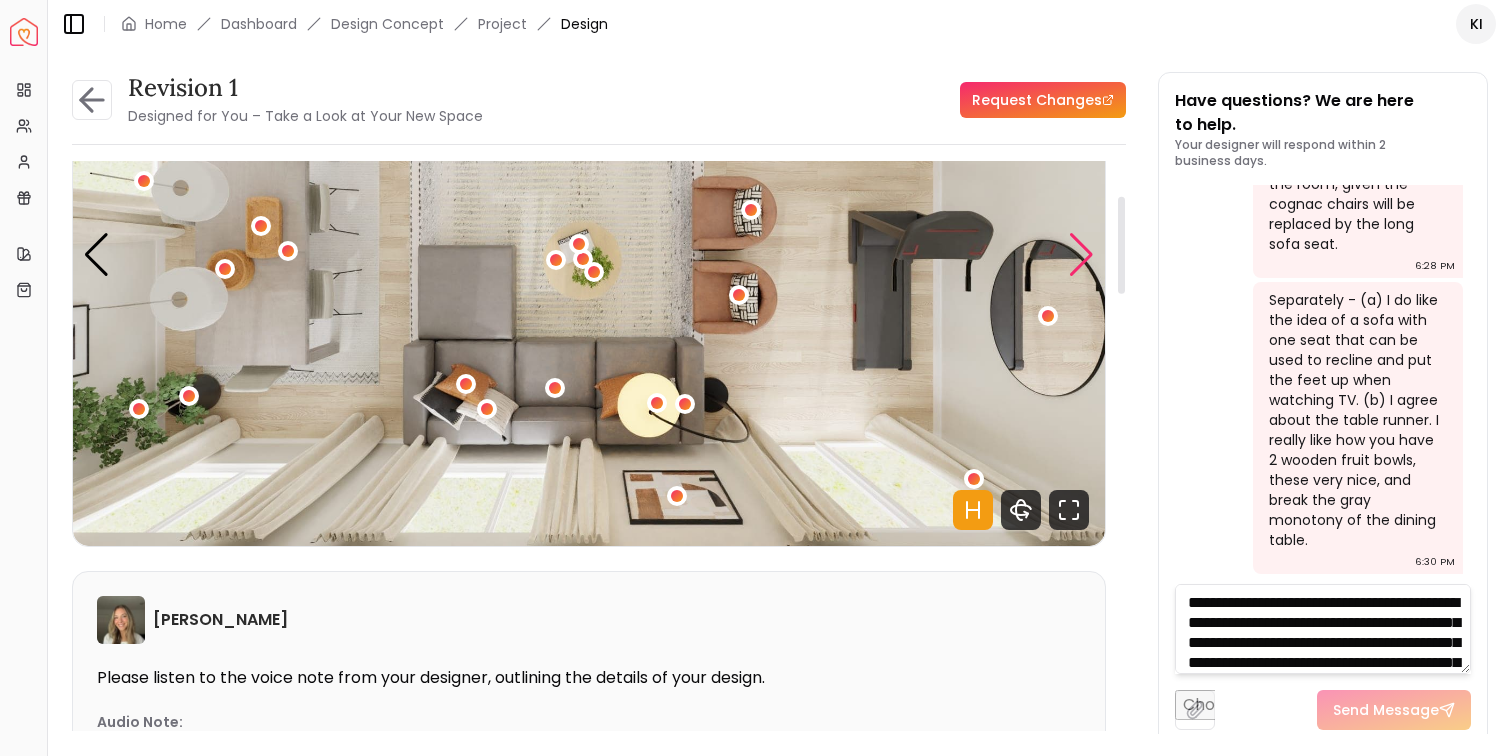 click at bounding box center [1081, 255] 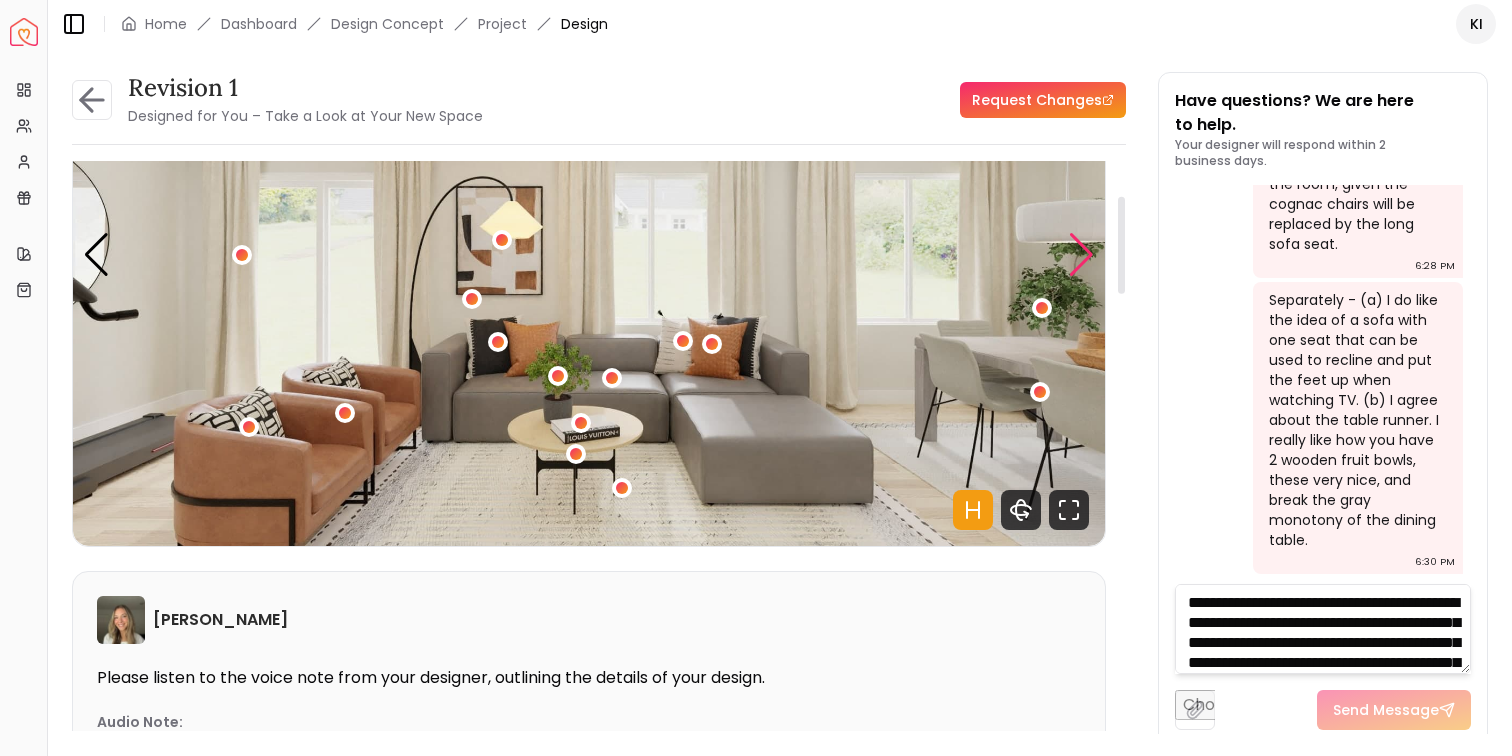click at bounding box center (1081, 255) 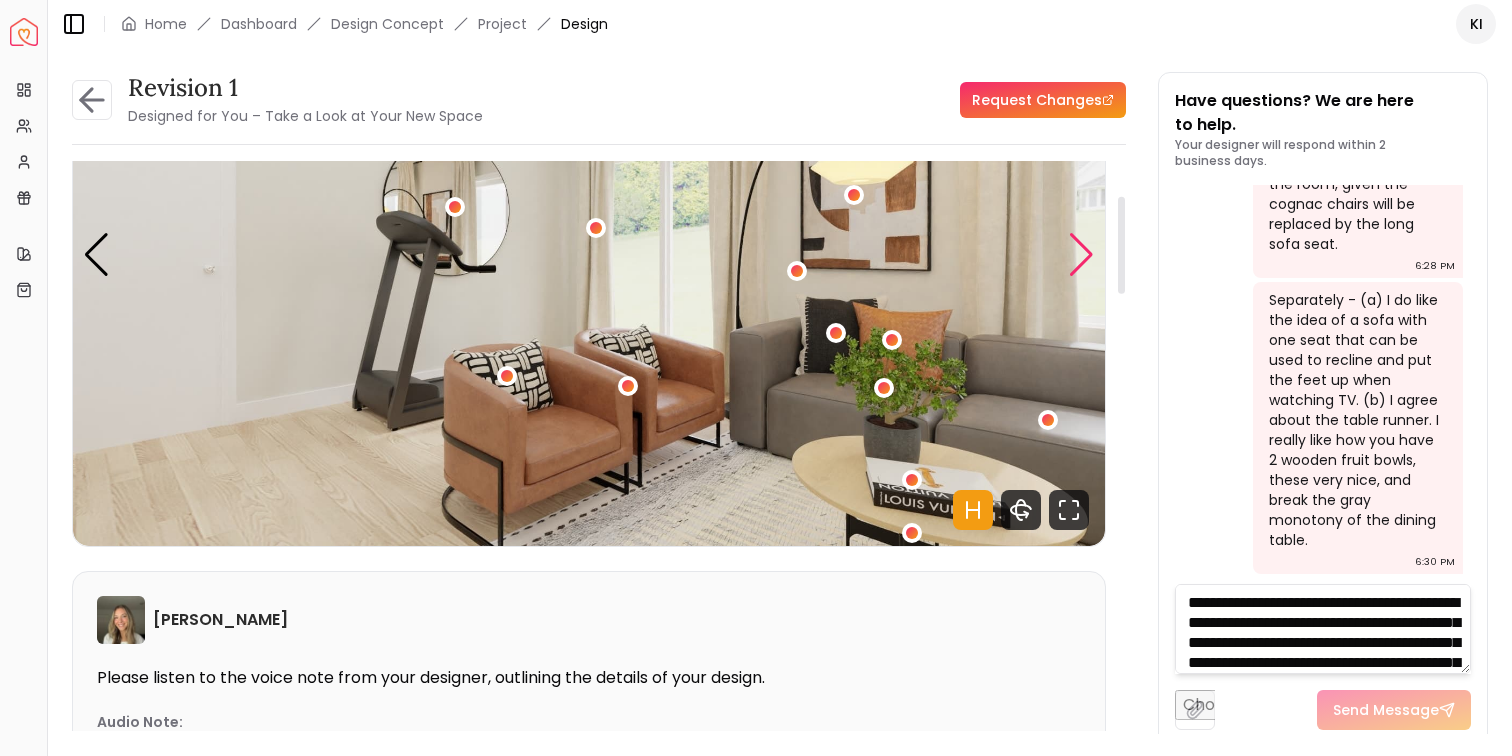 click at bounding box center [1081, 255] 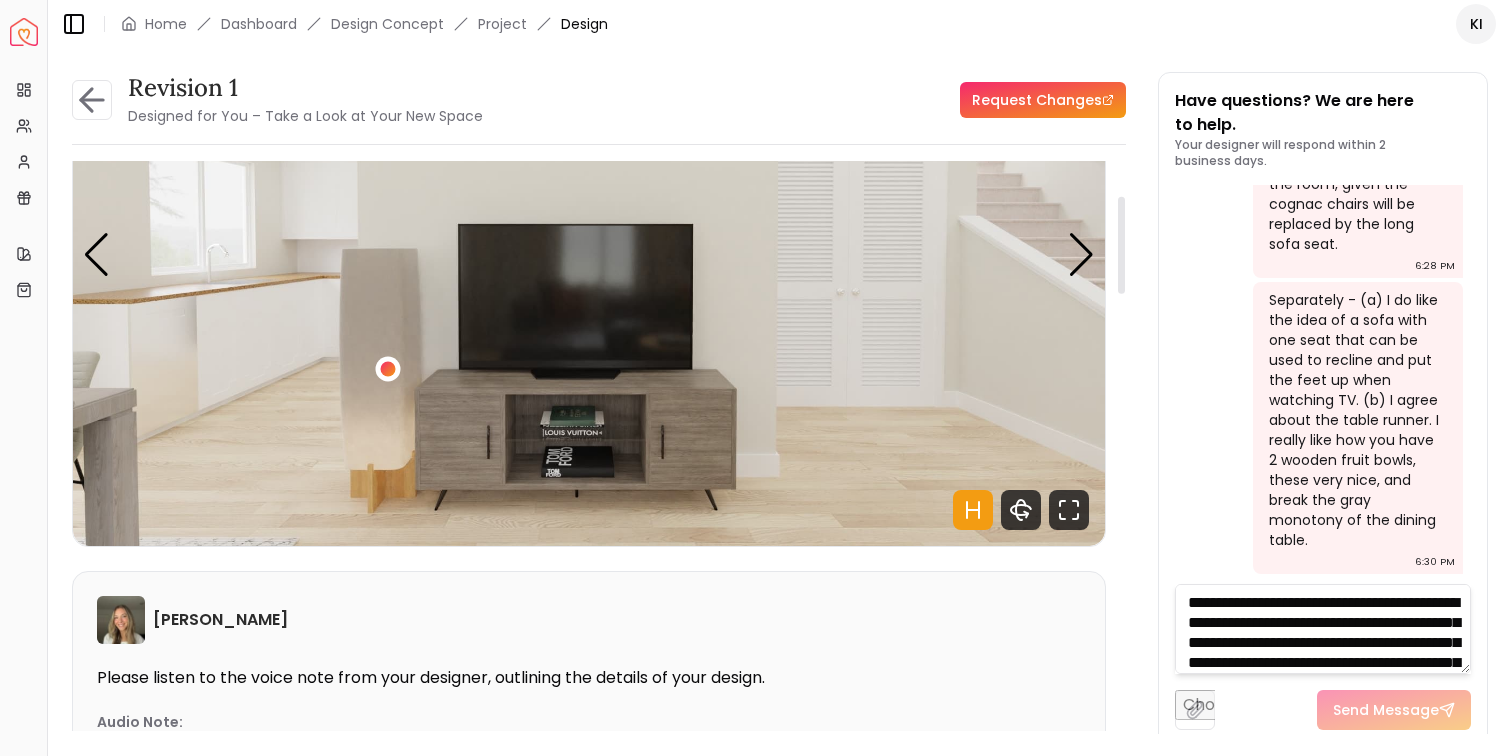 click at bounding box center (387, 369) 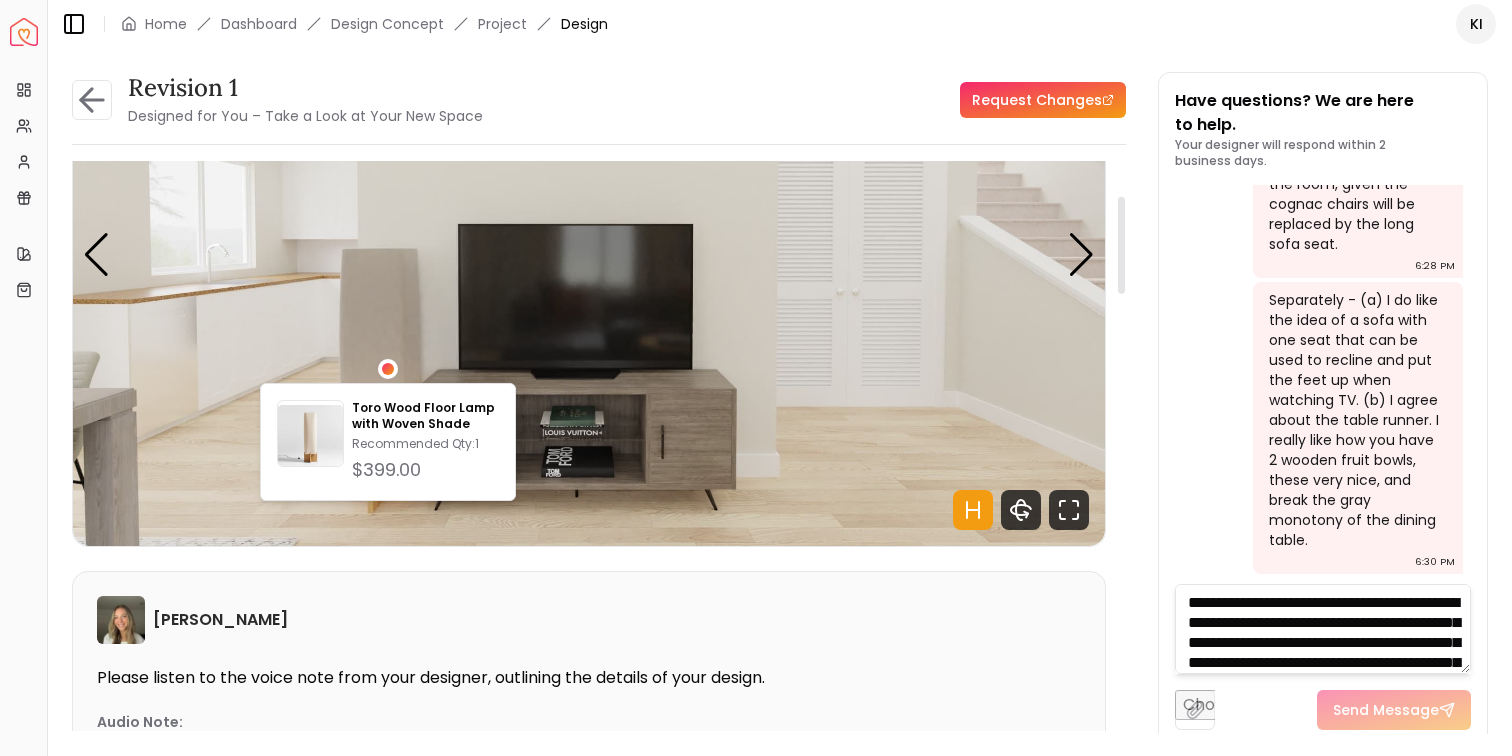 click on "Overview Projects My Referrals My Profile Gift Card Balance Quick Links My Style My Store" at bounding box center [23, 411] 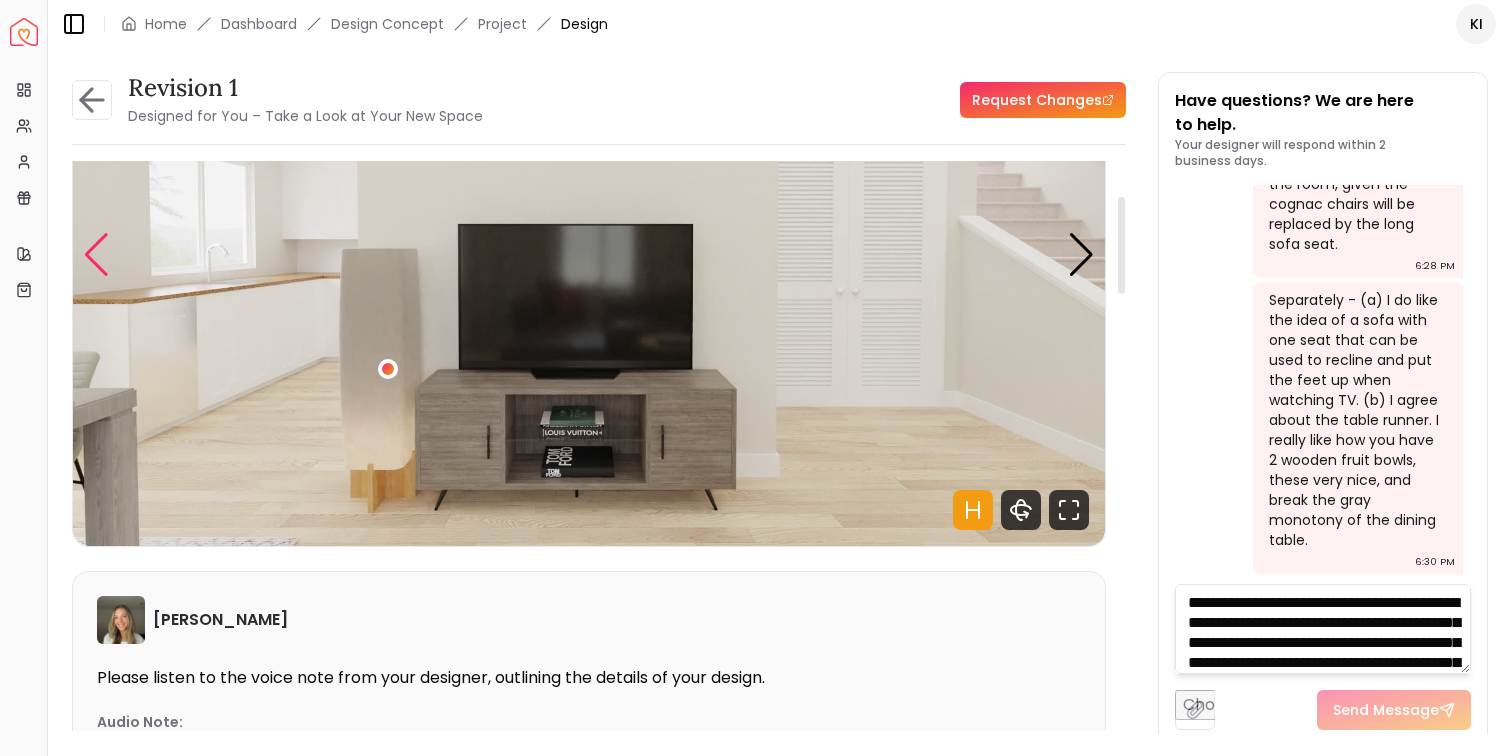 click at bounding box center (96, 255) 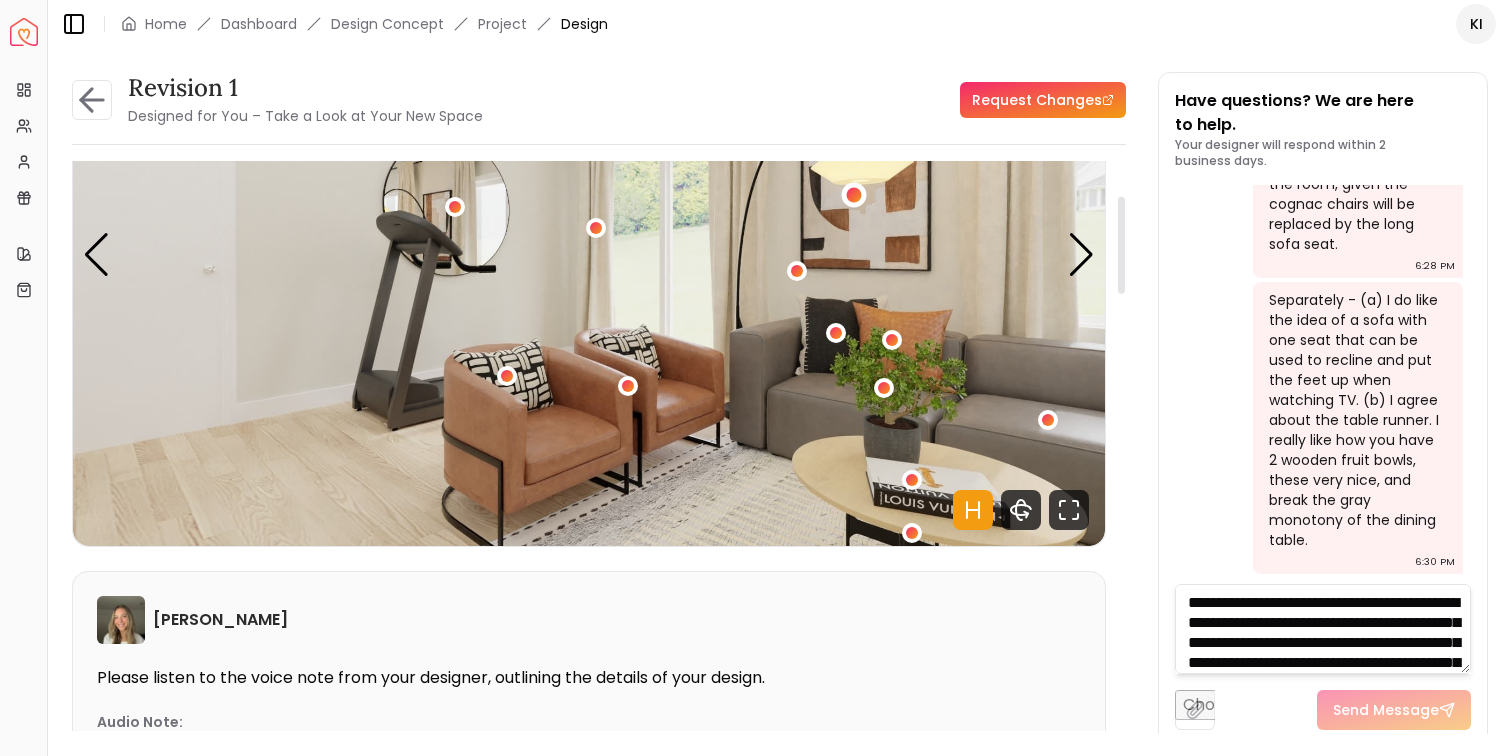 click at bounding box center (853, 195) 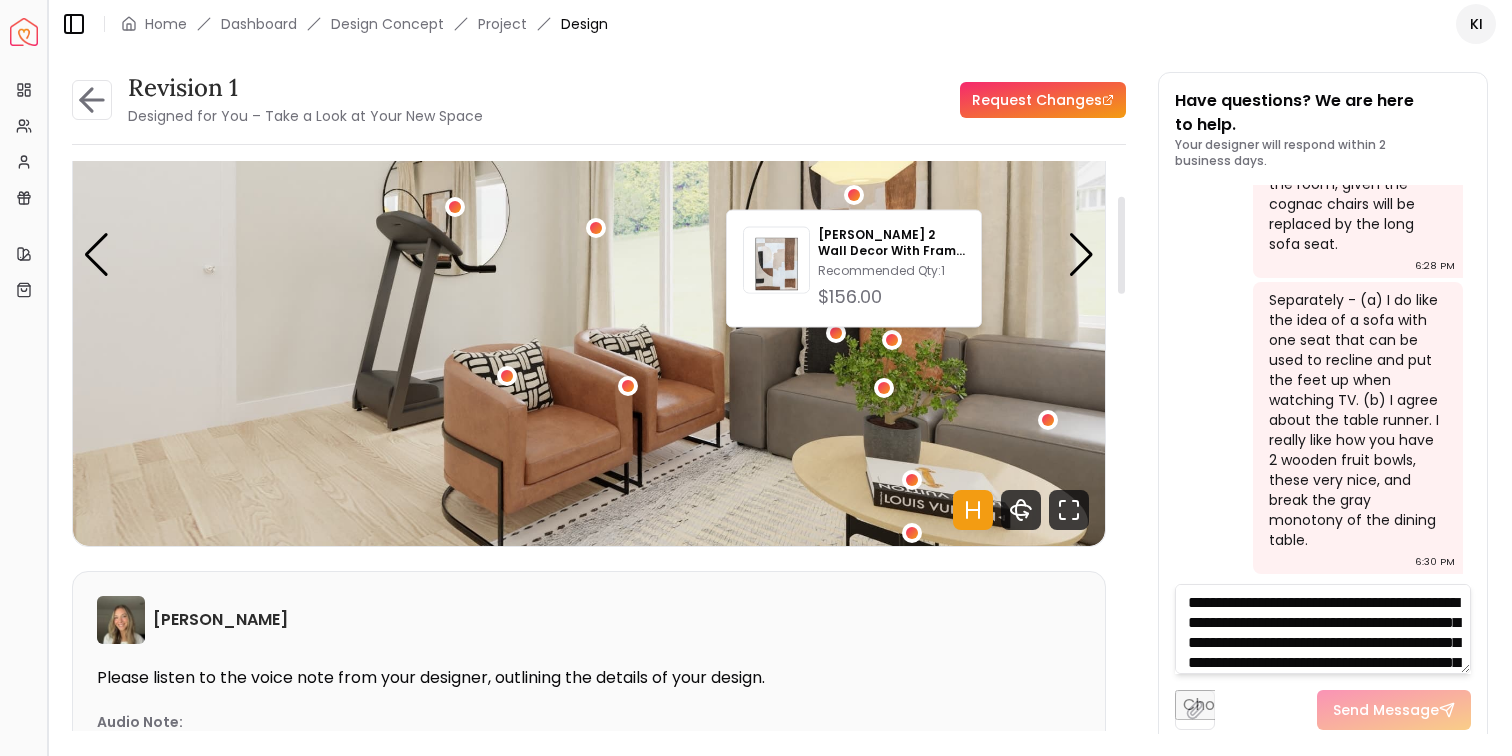 click at bounding box center [47, 378] 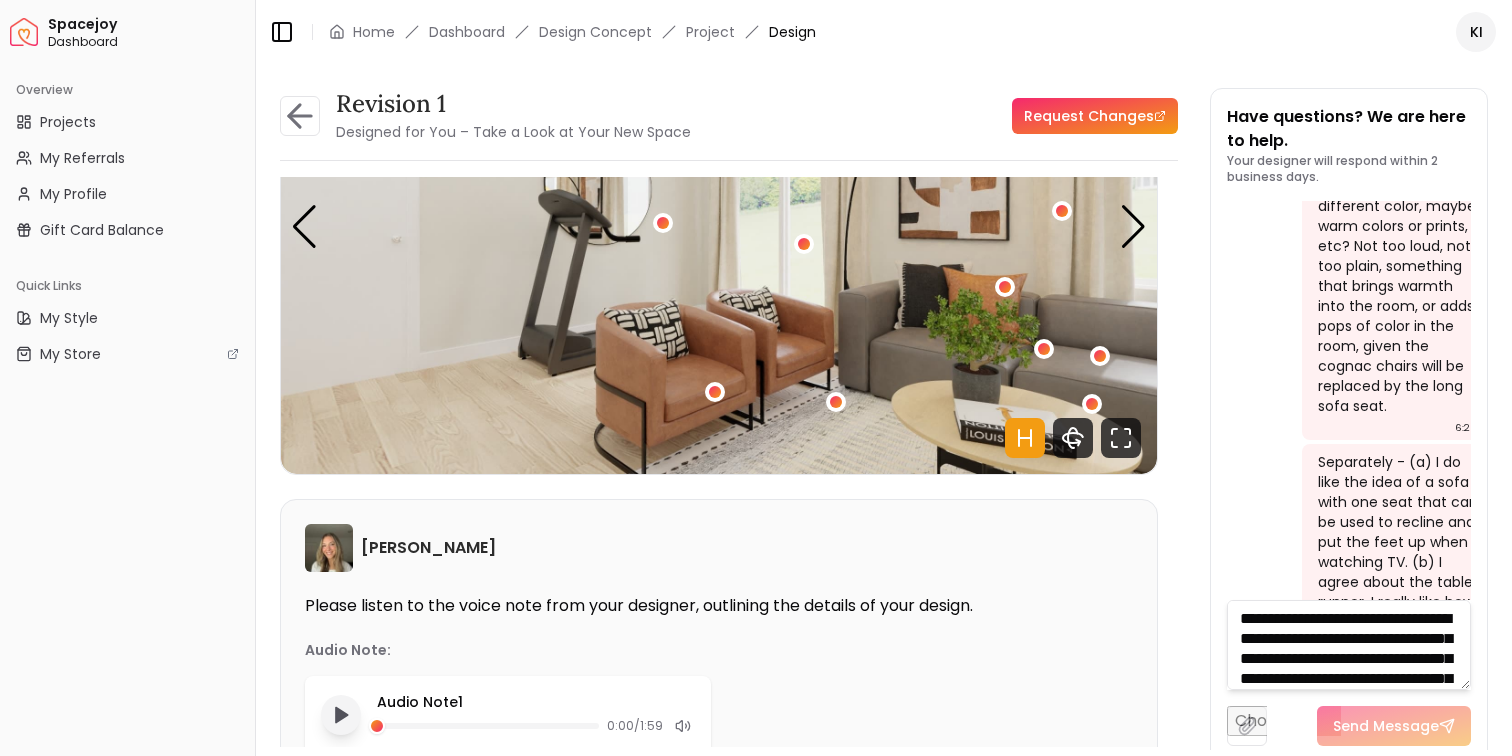 click on "Revision 1 Designed for You – Take a Look at Your New Space Request Changes Revision 1 Designed for You – Take a Look at Your New Space Request Changes Hotspots On Density Show All Pannellum Loading... Start [PERSON_NAME] Please listen to the voice note from your designer, outlining the details of your design. Audio Note: Audio Note  1 0:00  /  1:59 Transcript: Hide Wall Paints Featured in Your Design [PERSON_NAME] Alabaster Why Shop with Spacejoy? Shopping through Spacejoy isn’t just convenient — it’s smarter. Here’s why: One Cart, All Brands Our concierge places your orders across all retailers—no juggling multiple accounts. Track Everything, In One Place Monitor all your orders from different brands in your Spacejoy dashboard. Returns? Refunds? Relax. We manage returns and refunds with retailers so you don’t have to. Price Match Guarantee We match the best prices and notify you of drops before placing orders. Deals Done Right Exclusive Discounts Out of Stock? We’ve Got You ( 25     ) 1" at bounding box center [884, 407] 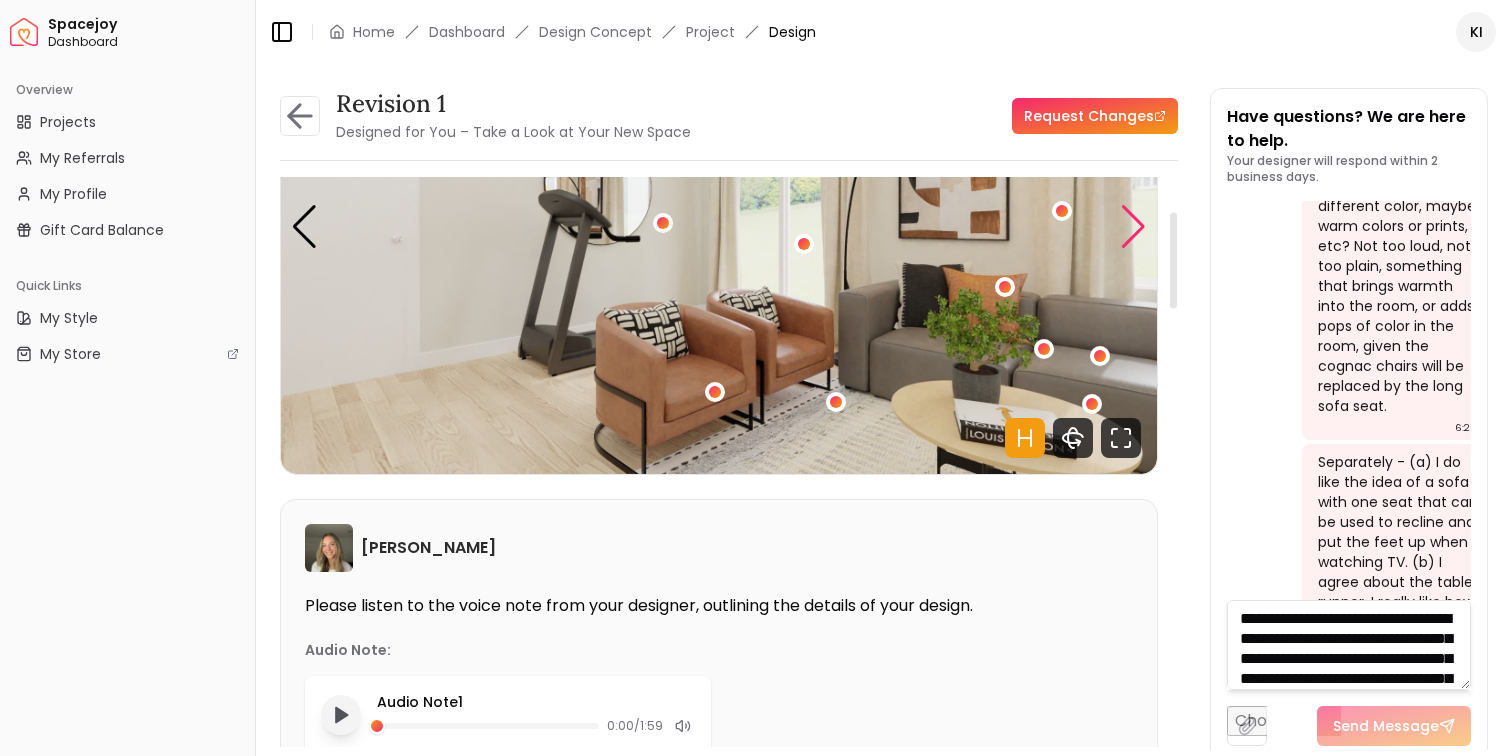 click at bounding box center [1133, 227] 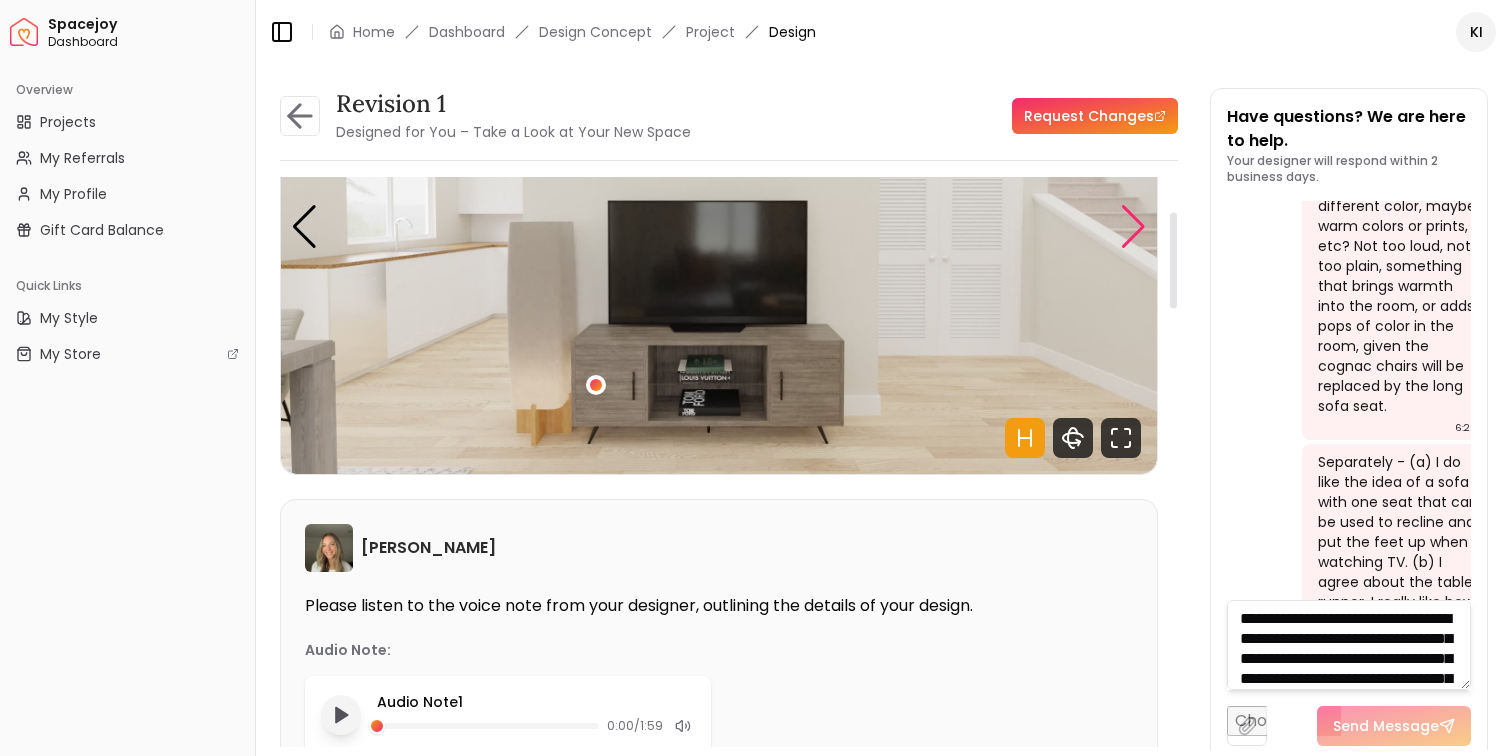 click at bounding box center [1133, 227] 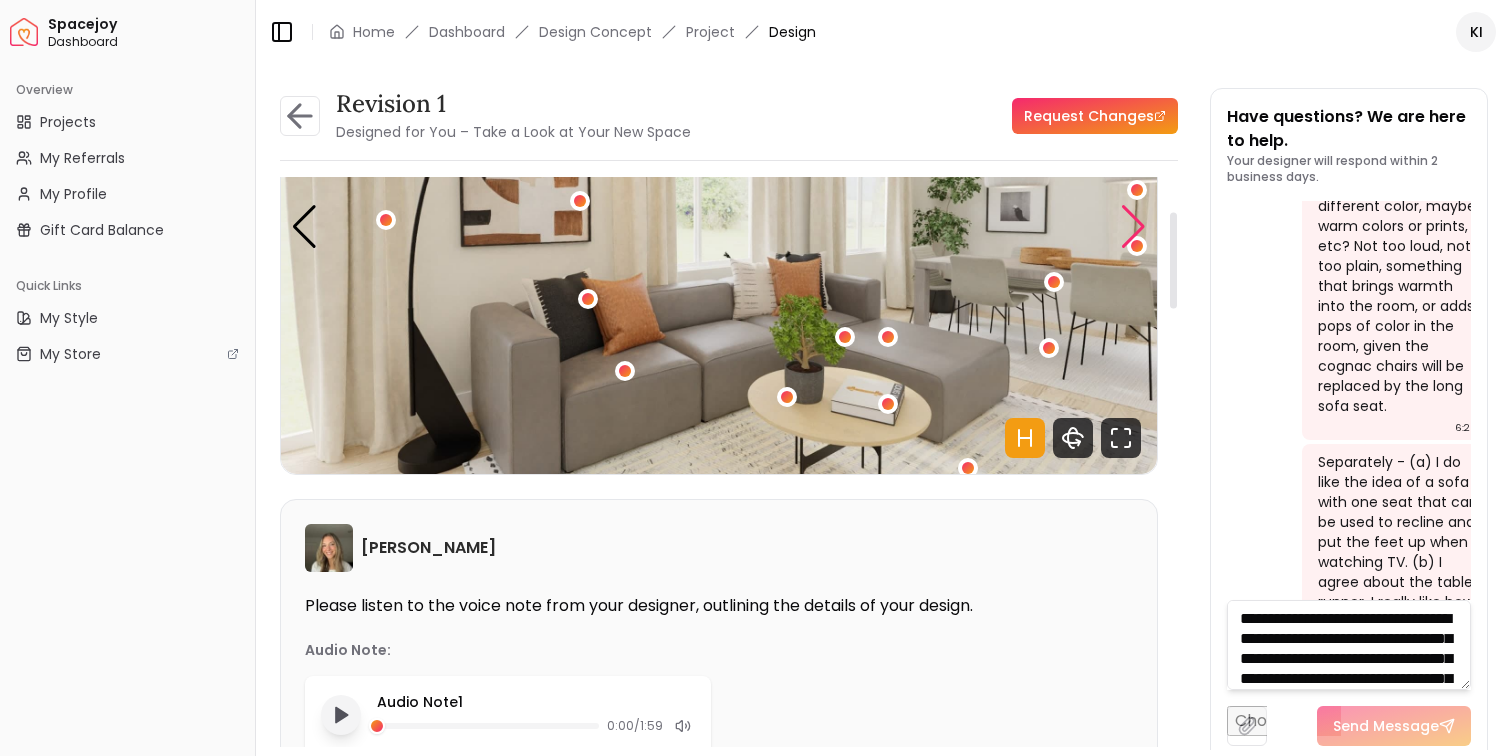 click at bounding box center [1133, 227] 